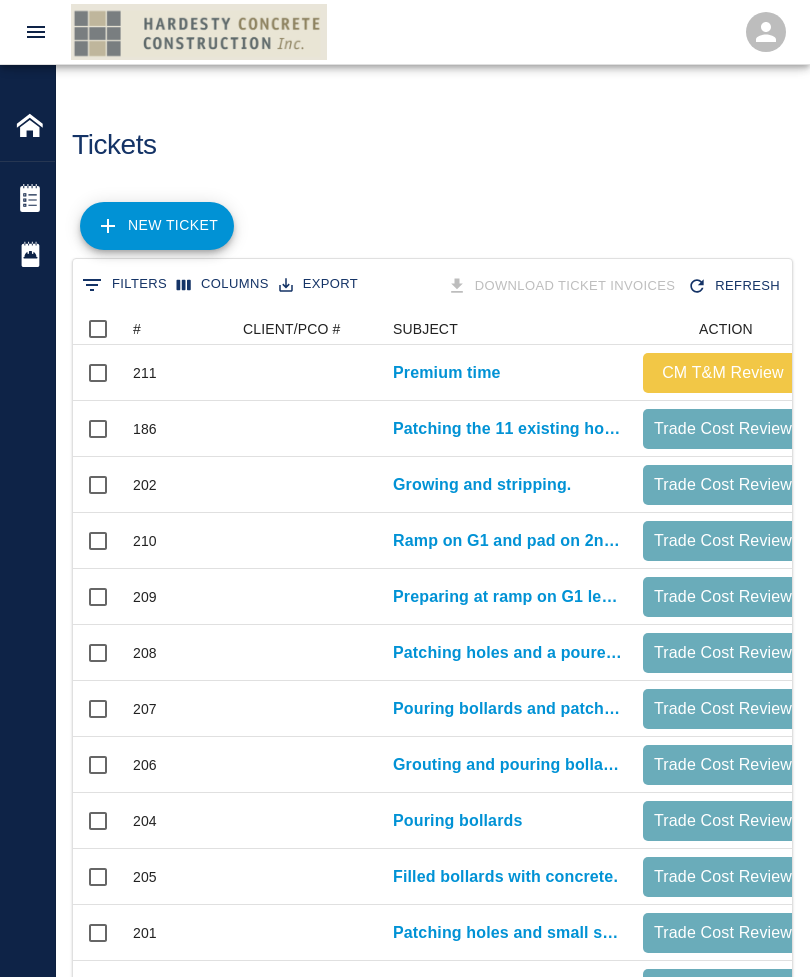 scroll, scrollTop: 0, scrollLeft: 0, axis: both 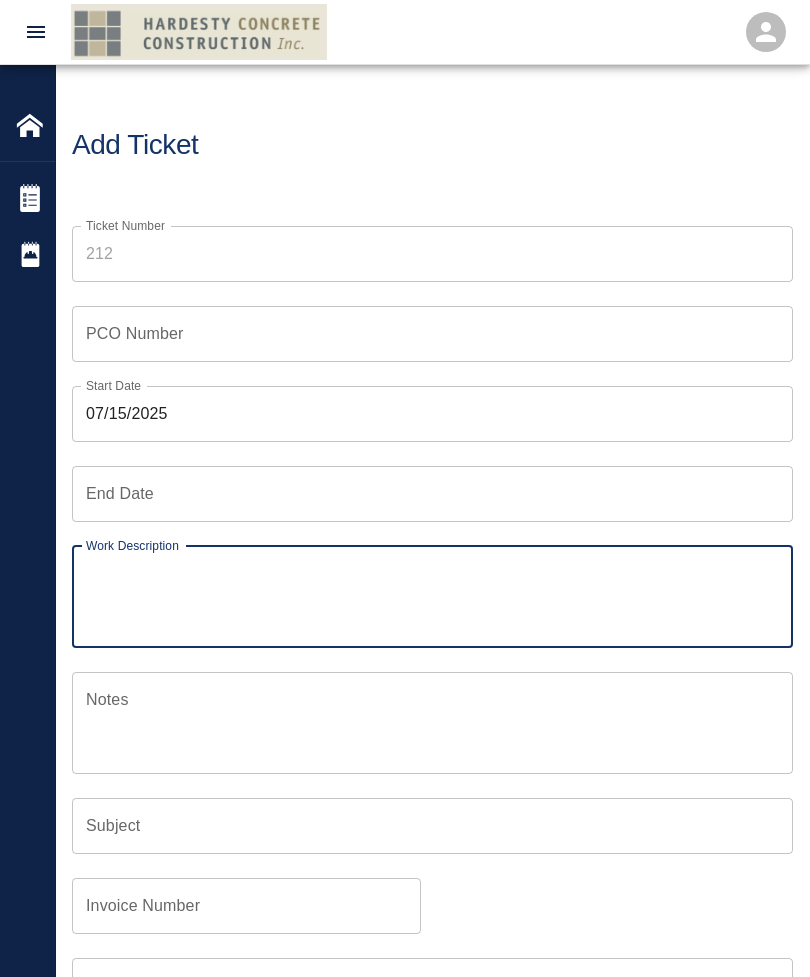 click on "07/15/2025" at bounding box center (432, 414) 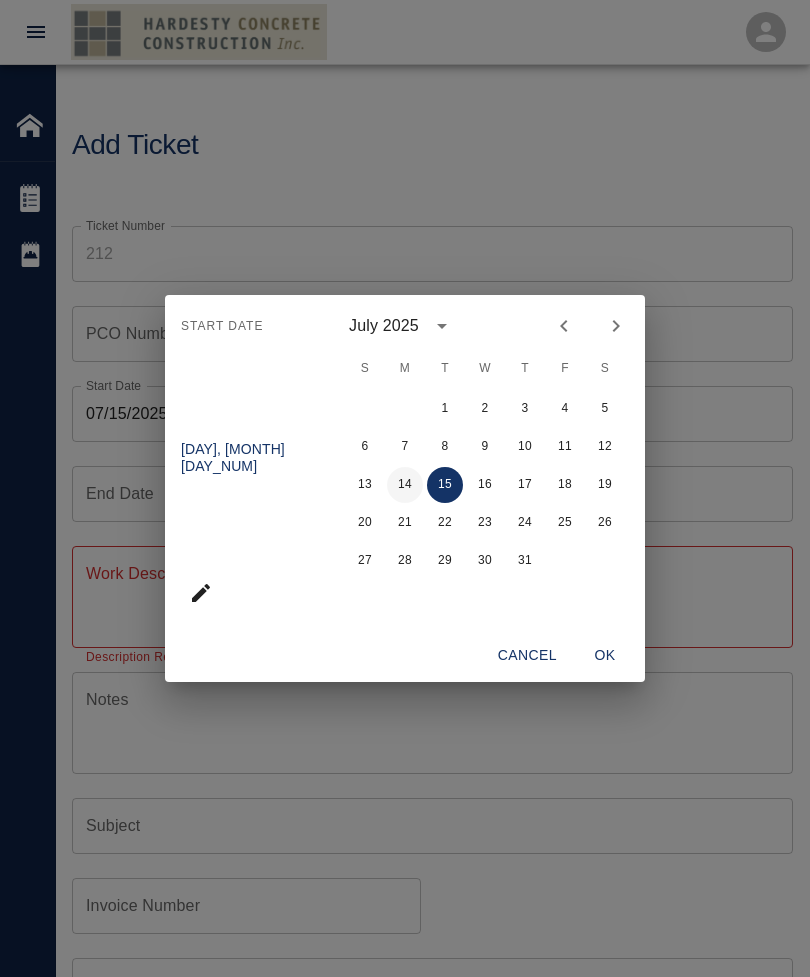 click on "14" at bounding box center (405, 485) 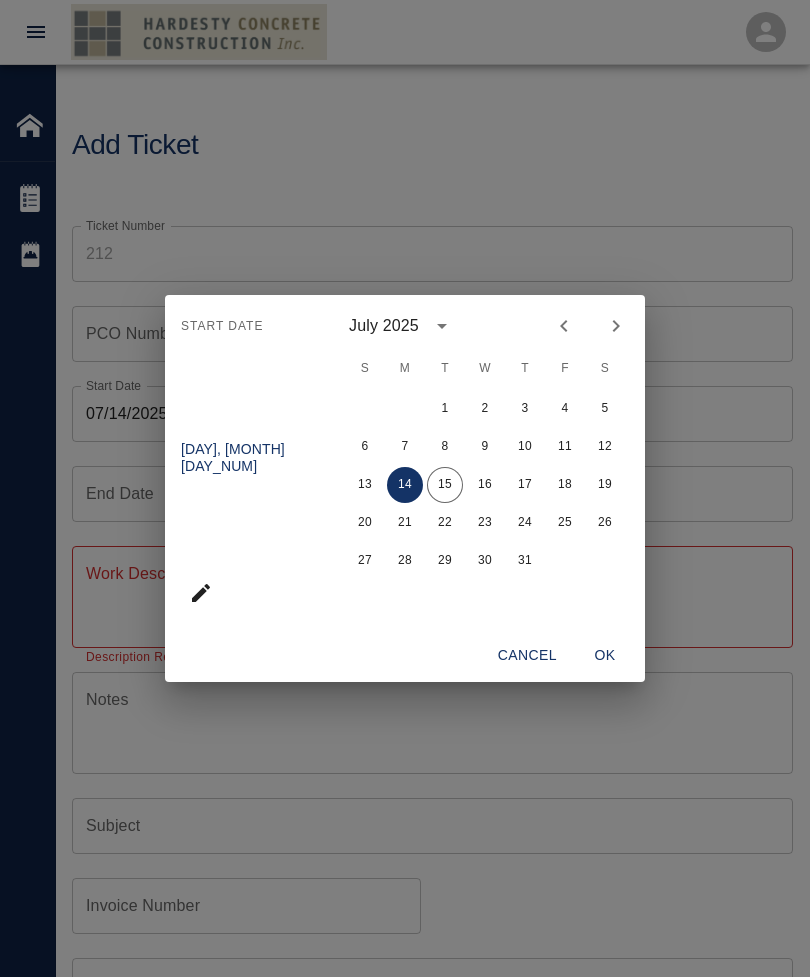 click on "OK" at bounding box center [605, 655] 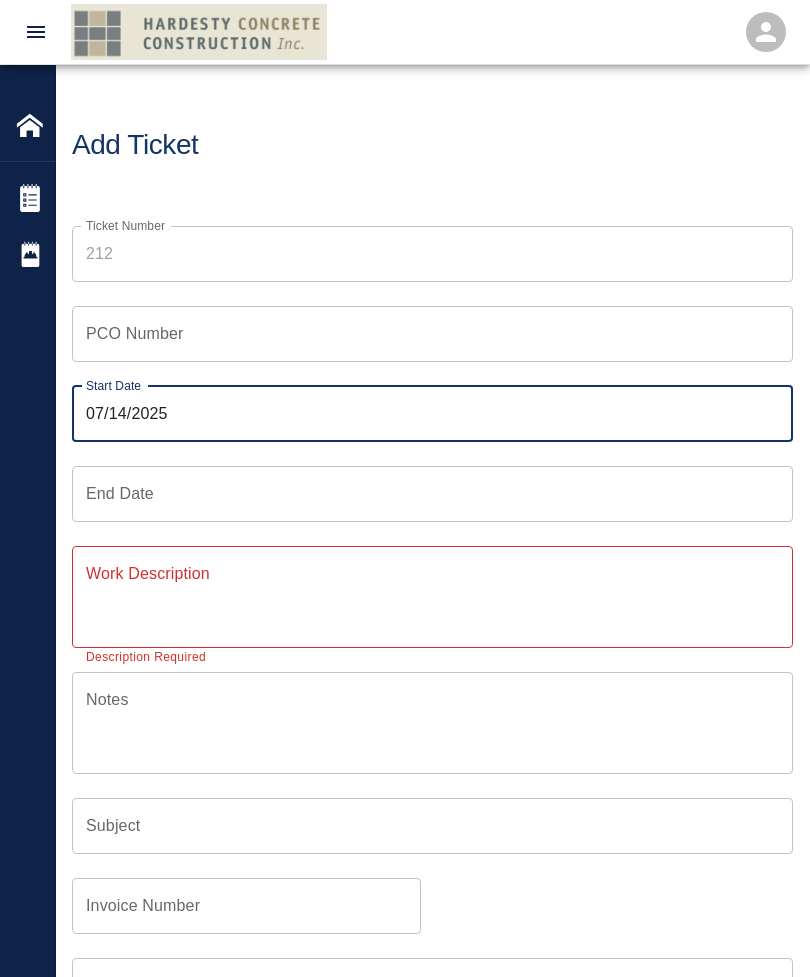 click on "End Date End Date" at bounding box center (432, 494) 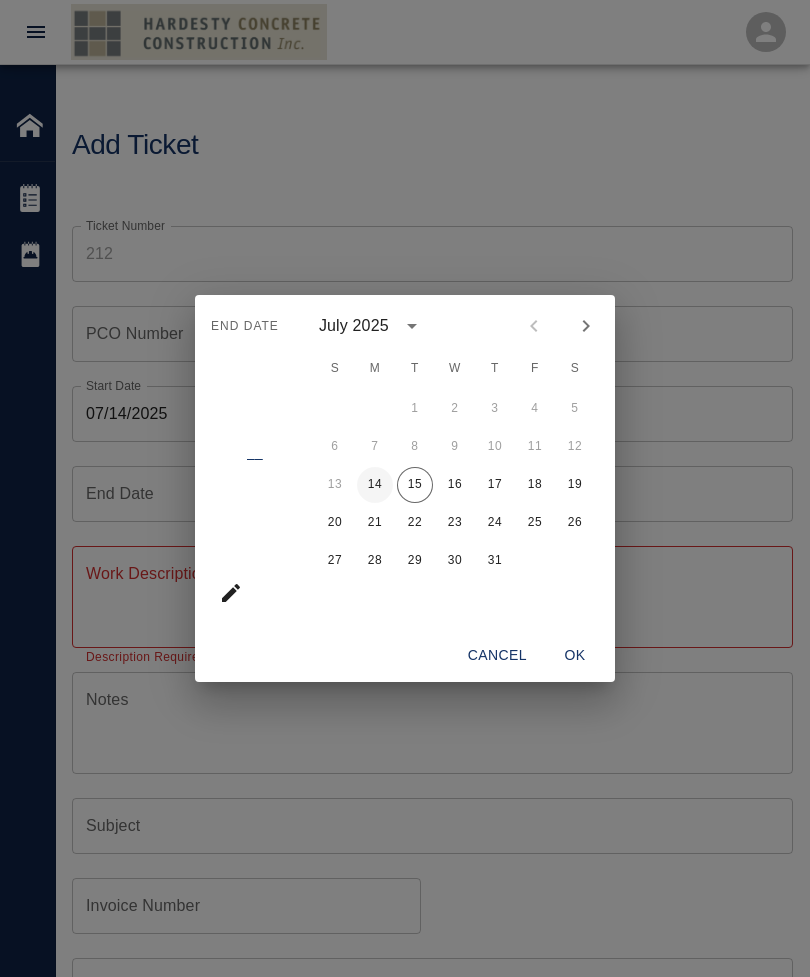 click on "14" at bounding box center (375, 485) 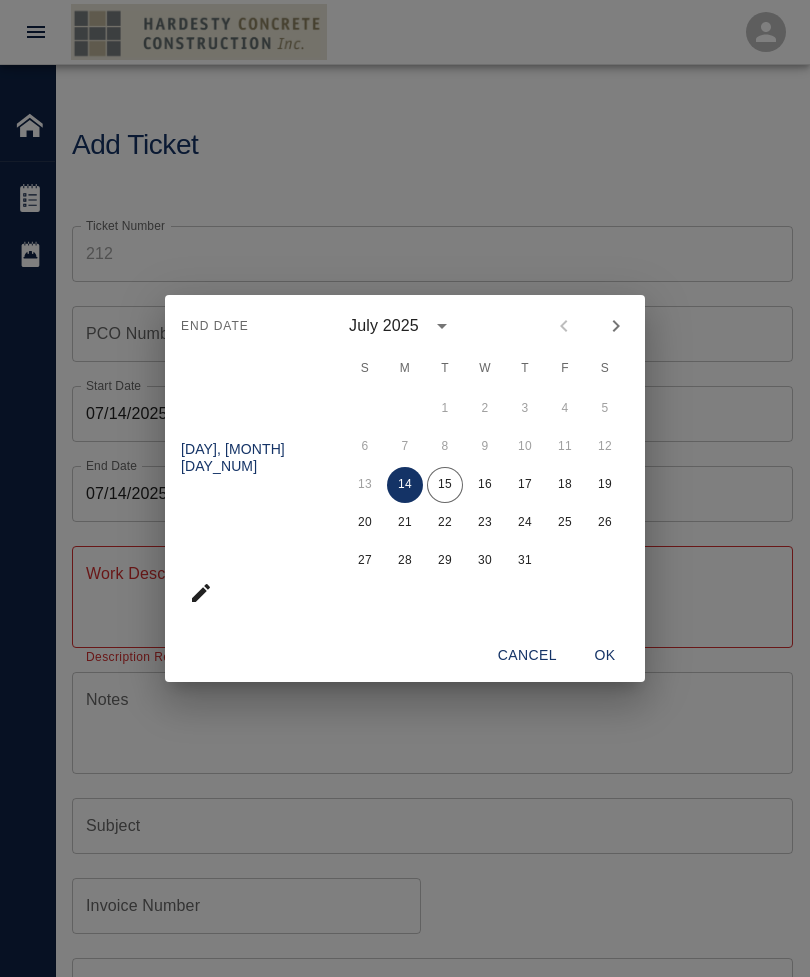 click on "OK" at bounding box center [605, 655] 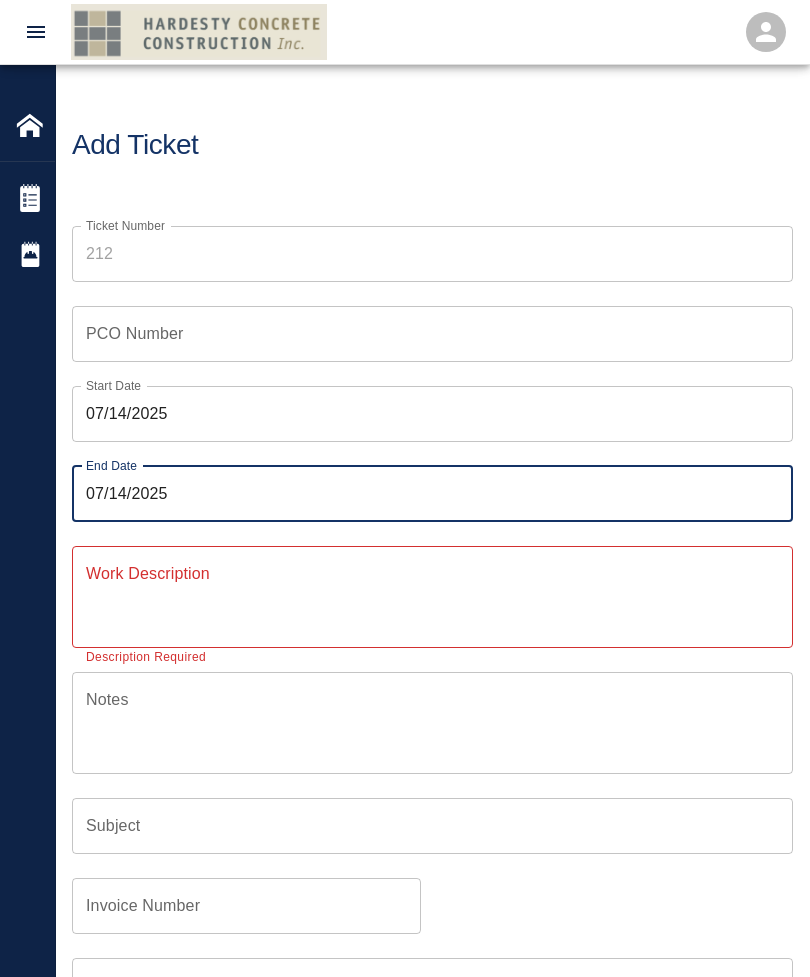 click on "Work Description" at bounding box center [432, 596] 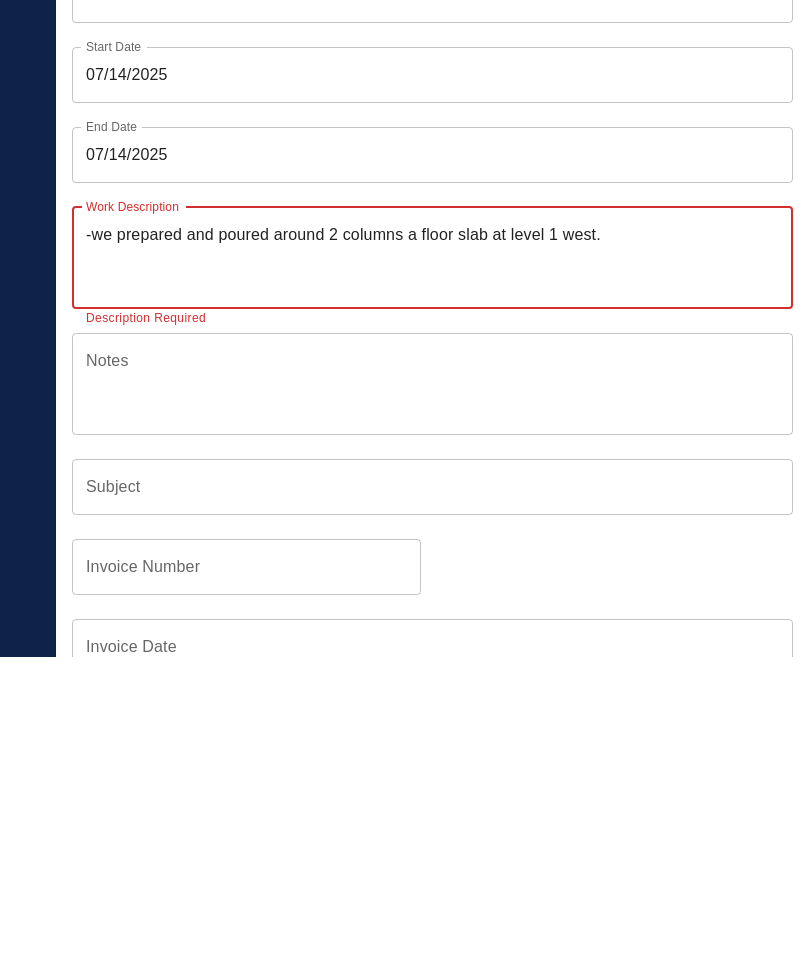scroll, scrollTop: 25, scrollLeft: 0, axis: vertical 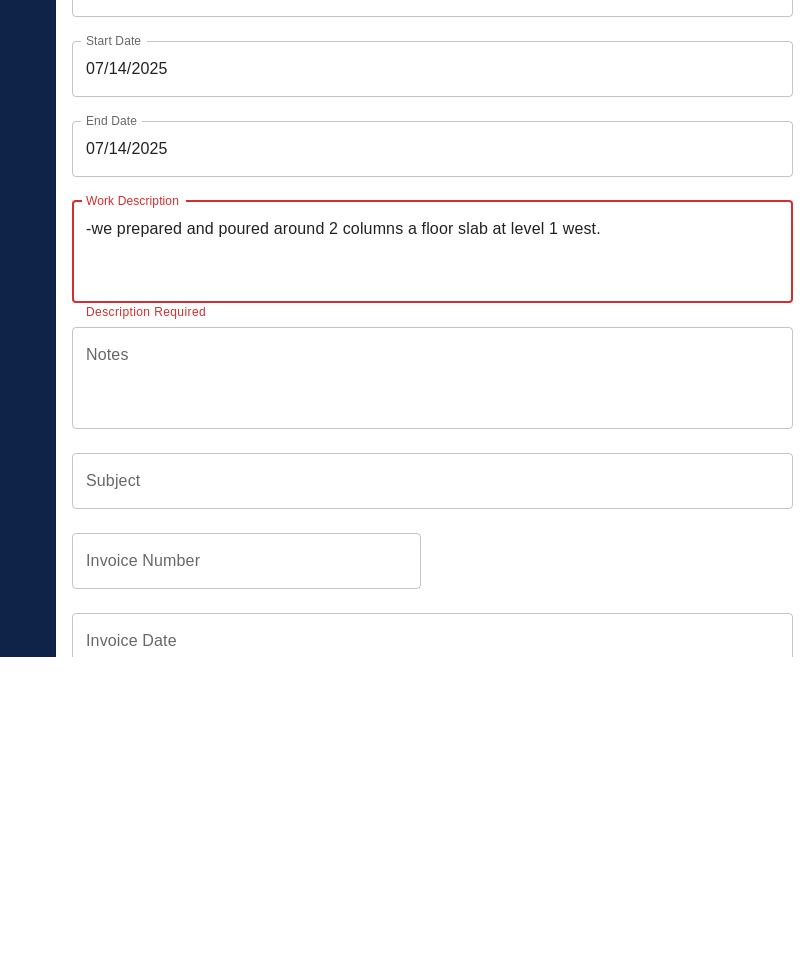 type on "-we prepared and poured around 2 columns a floor slab at level 1 west." 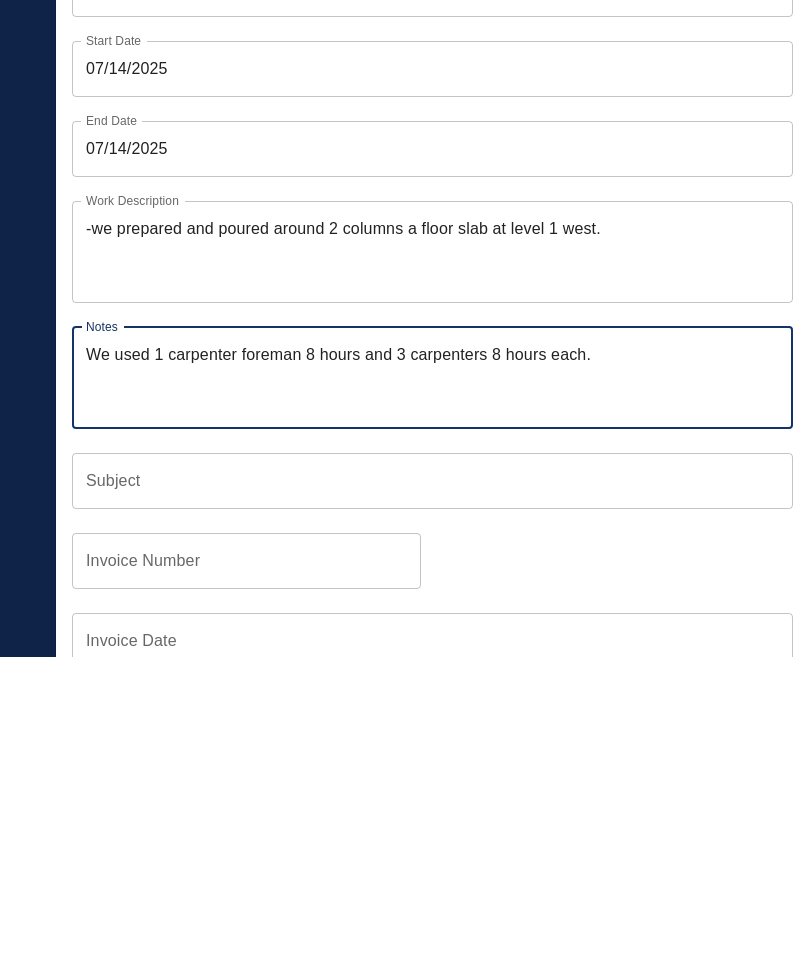 type on "We used 1 carpenter foreman 8 hours and 3 carpenters 8 hours each." 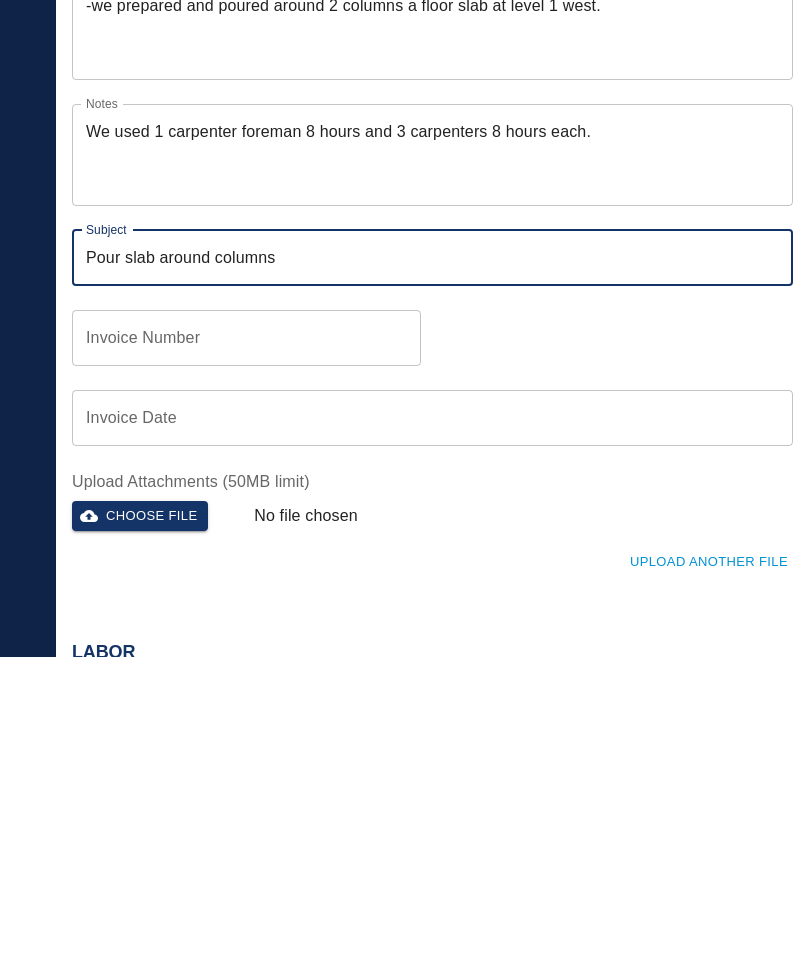 scroll, scrollTop: 373, scrollLeft: 0, axis: vertical 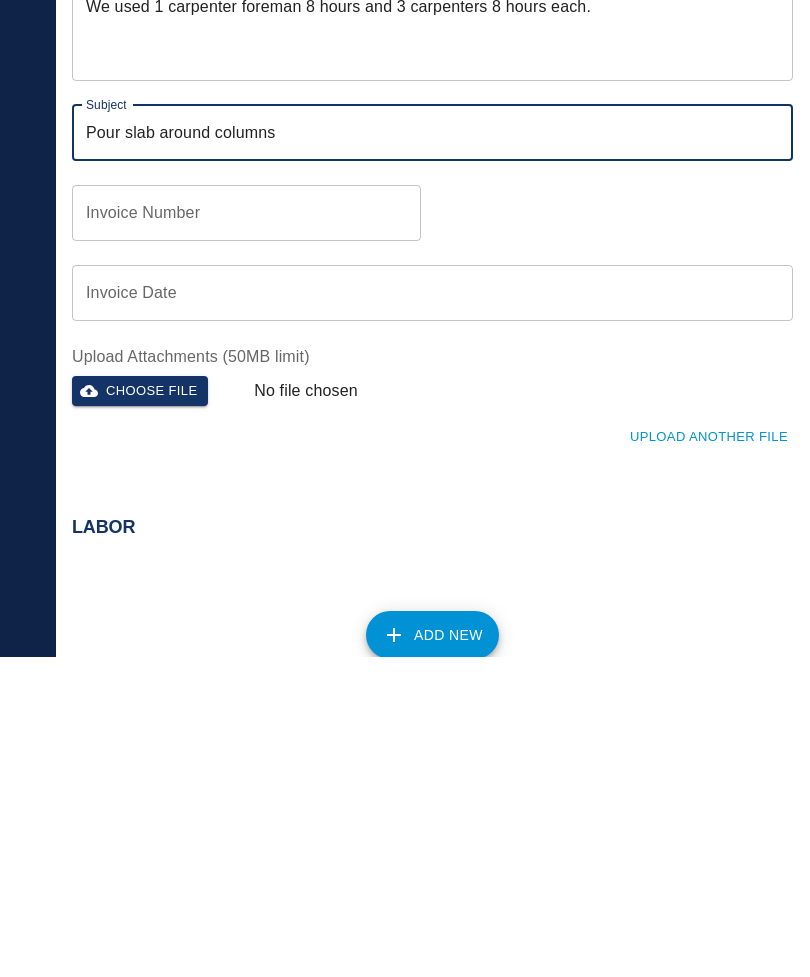 type on "Pour slab around columns" 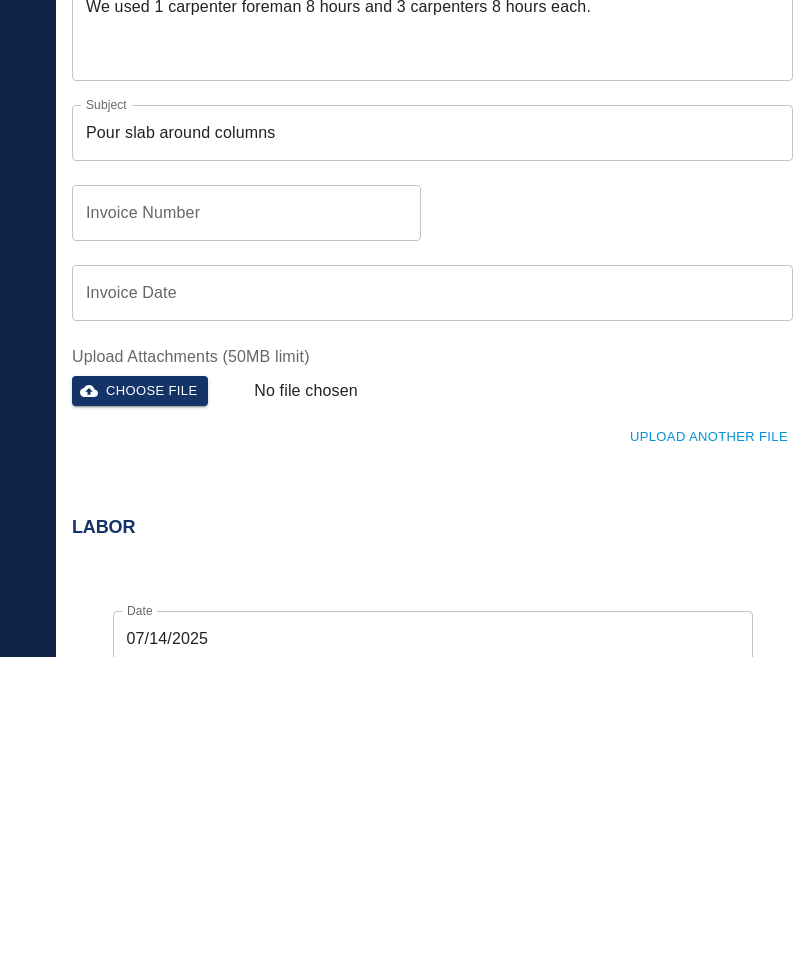 scroll, scrollTop: 728, scrollLeft: 0, axis: vertical 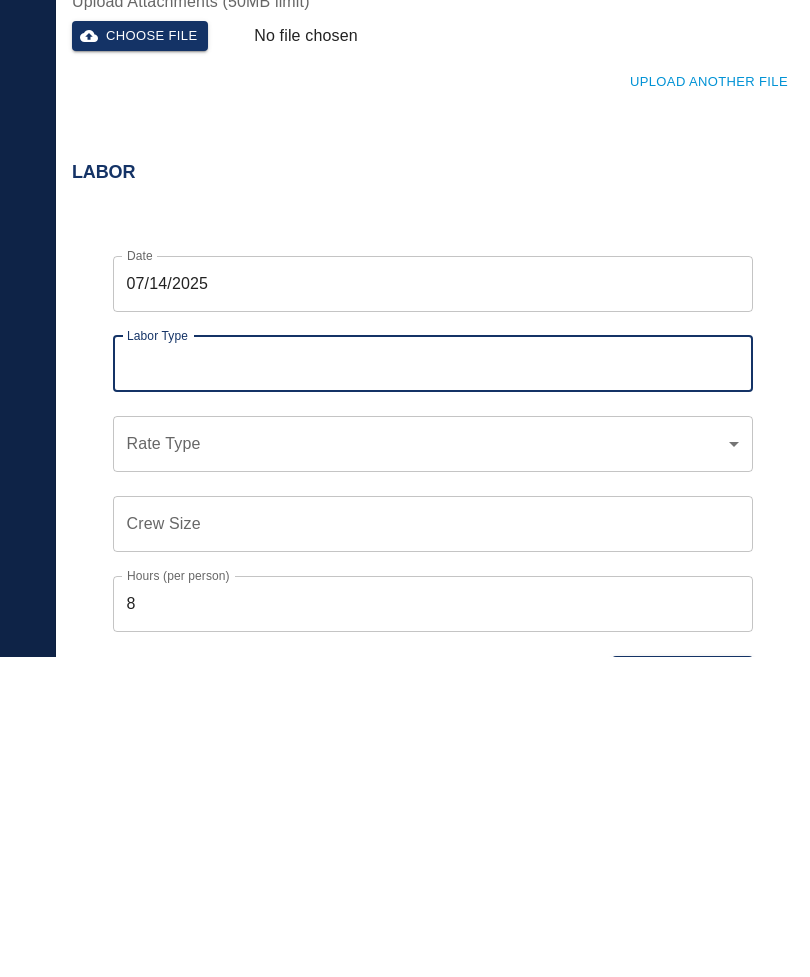 click on "Labor Type" at bounding box center [433, 684] 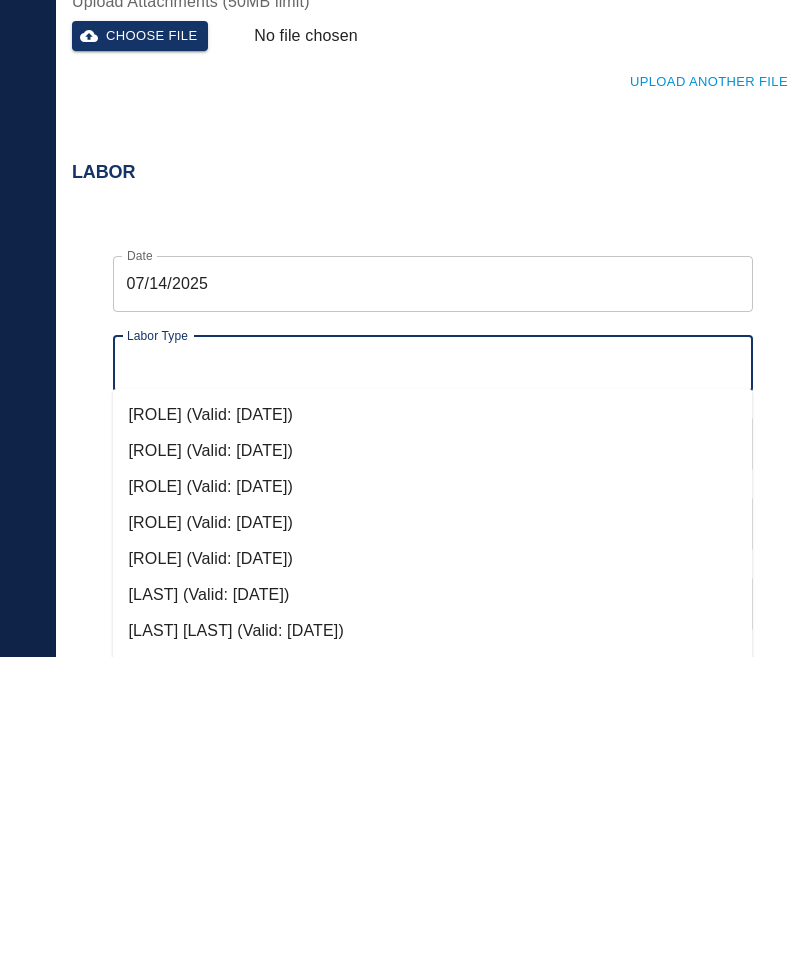 click on "[ROLE] (Valid: [DATE])" at bounding box center (433, 771) 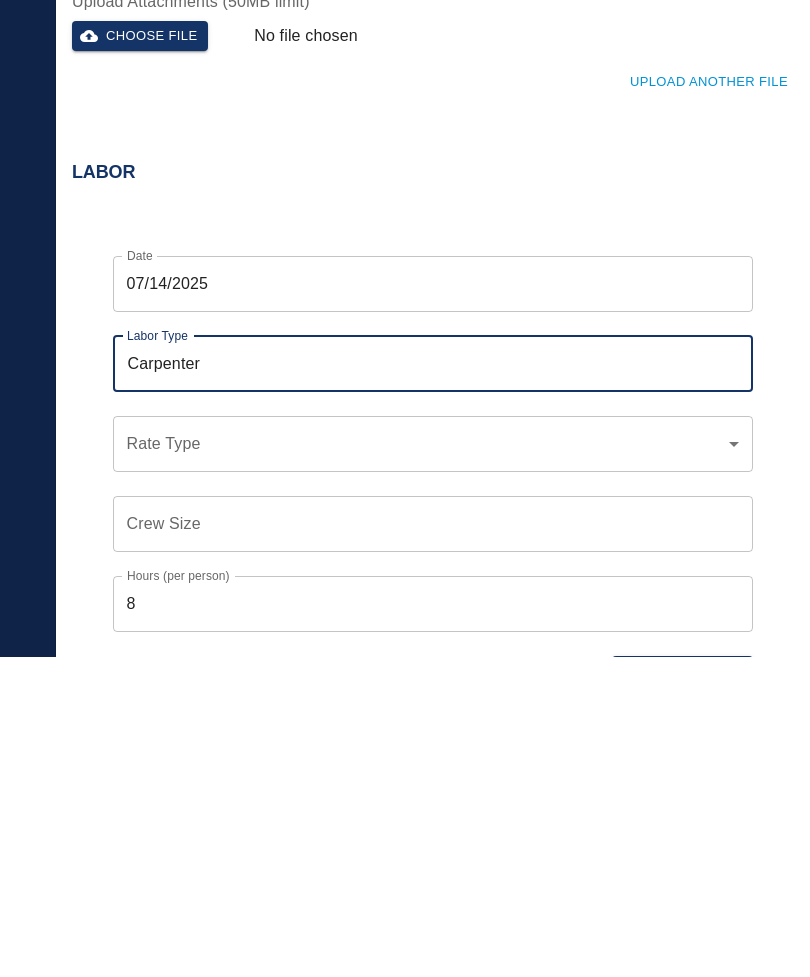 click on "Home 111 Mass Ave Renovation Tickets Daily Reports Powered By Terms of Service  |  Privacy Policy Add Ticket Ticket Number Ticket Number PCO Number PCO Number Start Date  [DATE] Start Date  End Date [DATE] End Date Work Description -we prepared and poured around 2 columns a floor slab at level 1 west. x Work Description Notes We used 1 carpenter foreman 8 hours and 3 carpenters 8 hours each. x Notes Subject Pour slab around columns Subject Invoice Number Invoice Number Invoice Date Invoice Date Upload Attachments (50MB limit) Choose file No file chosen Upload Another File Labor Date [DATE] Date Labor Type Carpenter Labor Type Rate Type ​ Rate Type Crew Size Crew Size Hours (per person) 8 Hours (per person) Cancel Add Labor Material Add New Equipment Add New Cancel Create Ticket [FIRST] [LAST] ([EMAIL]) Integrations Edit Profile Logout" at bounding box center [405, -240] 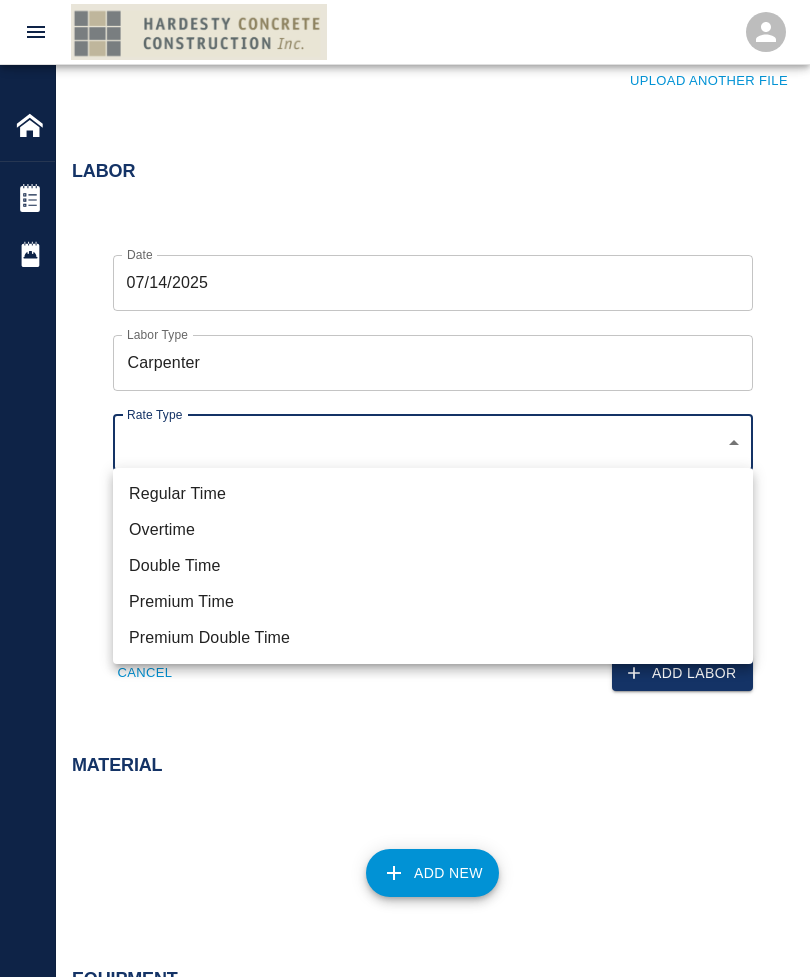 click on "Regular Time" at bounding box center [433, 494] 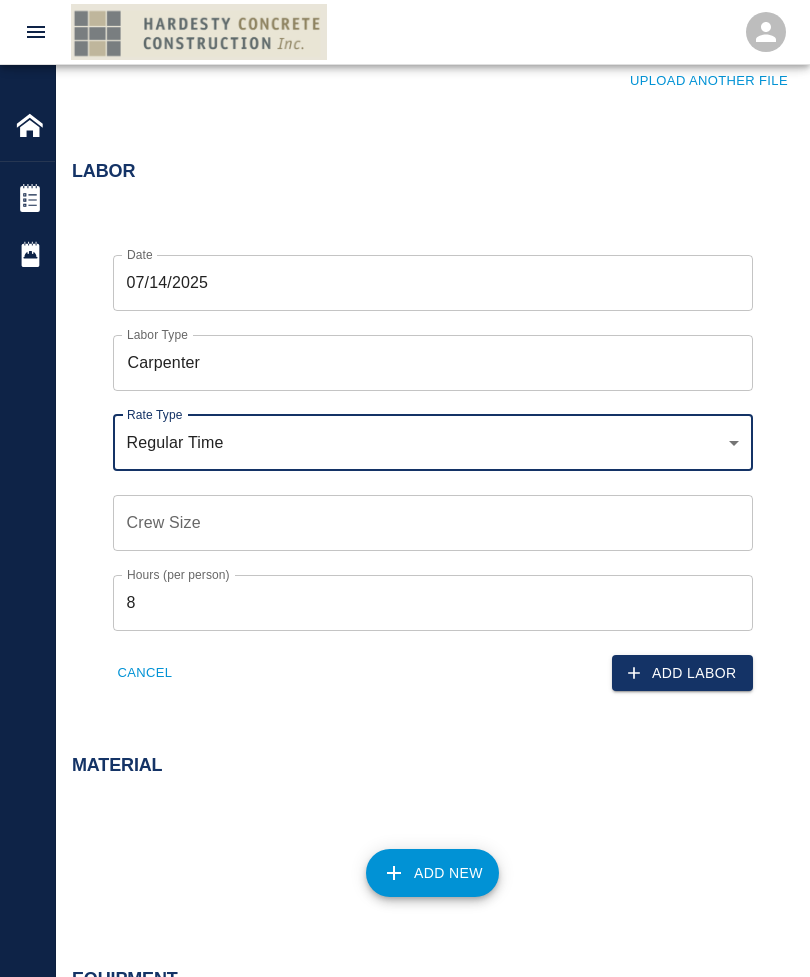 click on "Crew Size Crew Size" at bounding box center [433, 523] 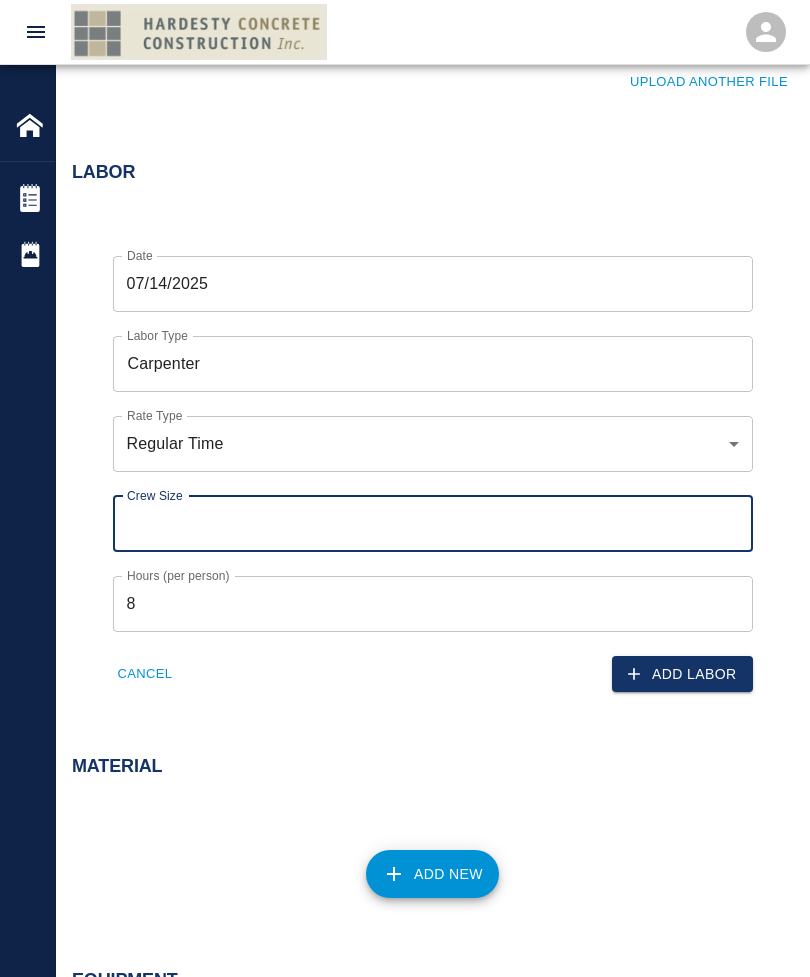 type on "3" 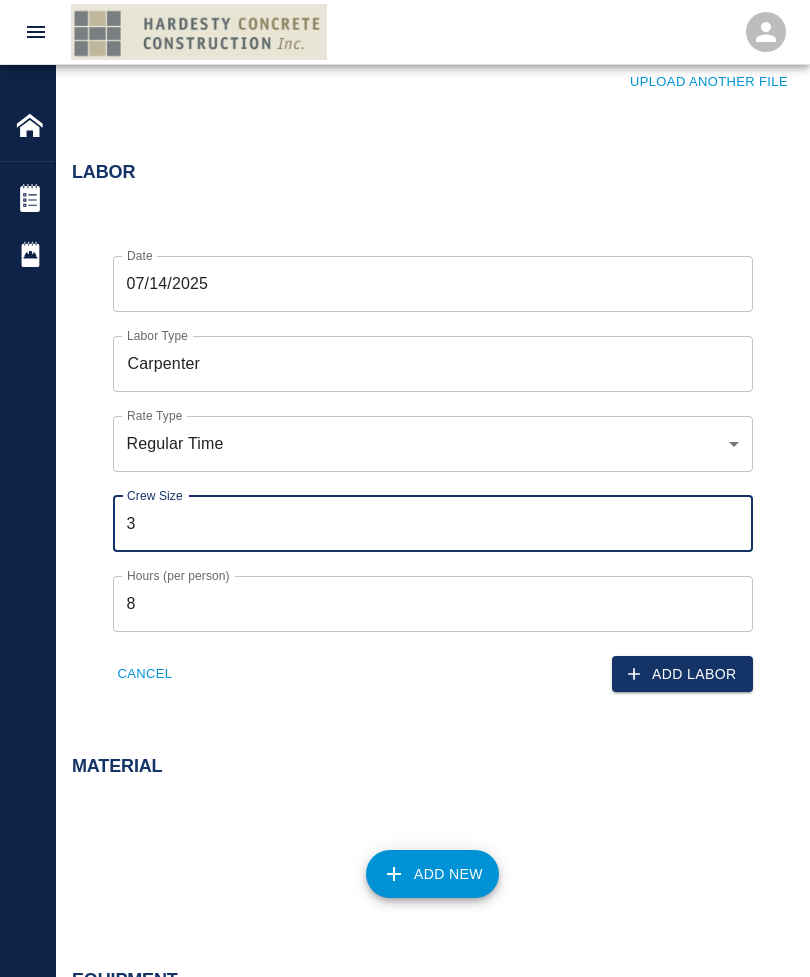 click on "Add Labor" at bounding box center (682, 674) 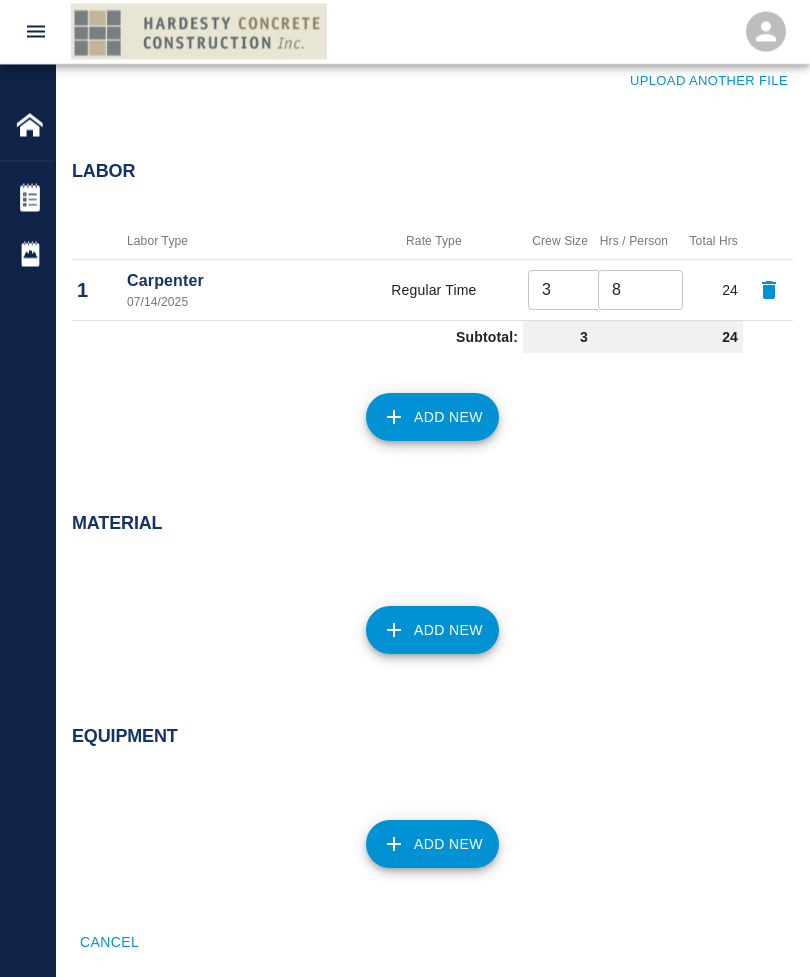scroll, scrollTop: 1049, scrollLeft: 0, axis: vertical 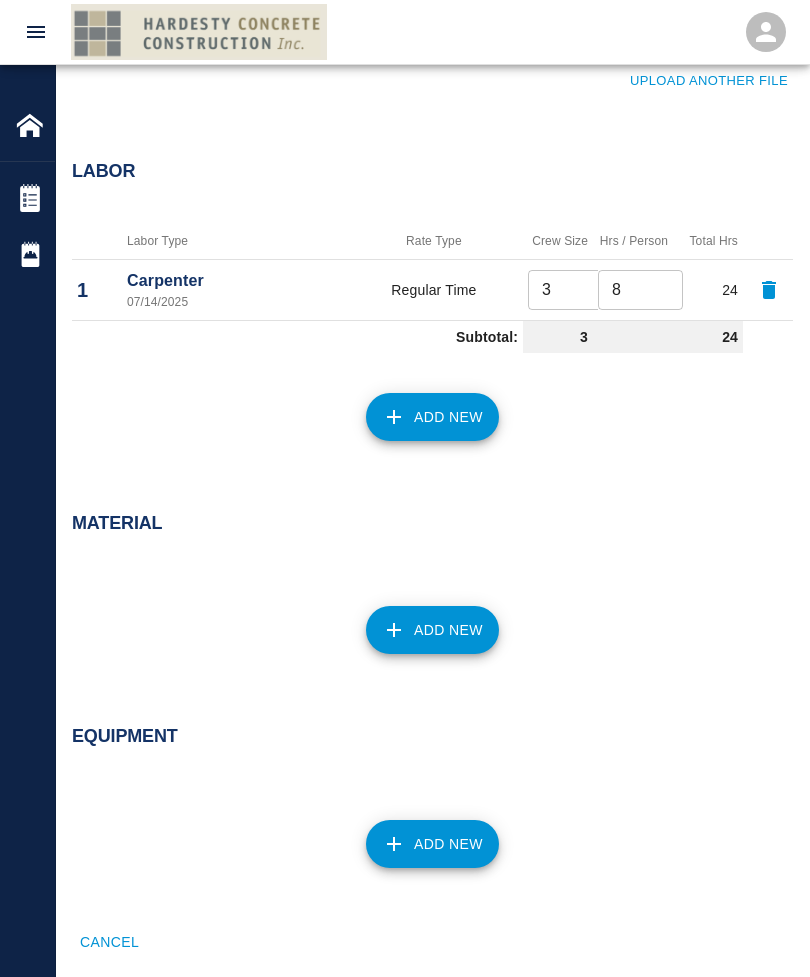 click on "Add New" at bounding box center [432, 417] 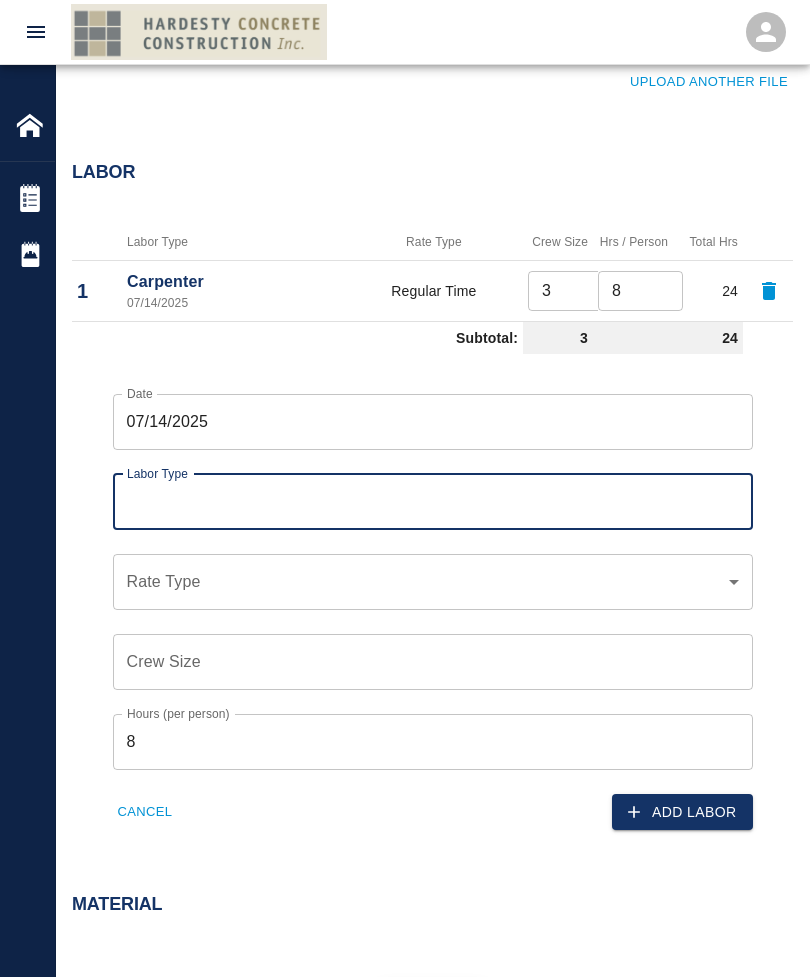 click on "Labor Type" at bounding box center [433, 502] 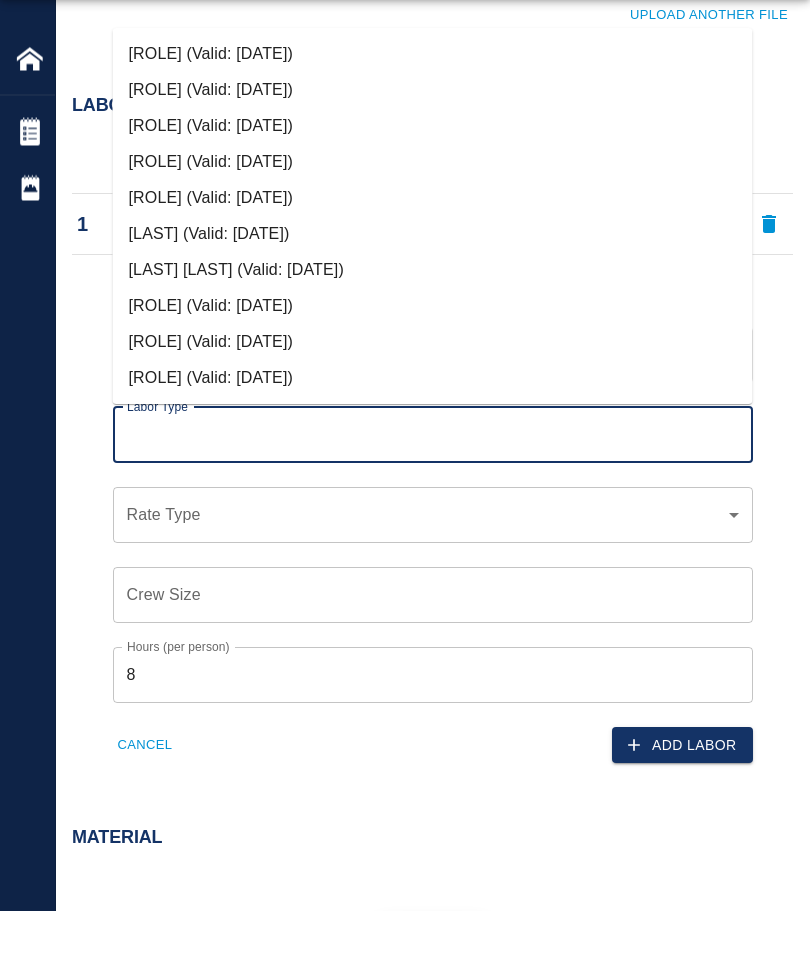 click on "[ROLE] (Valid: [DATE])" at bounding box center (433, 445) 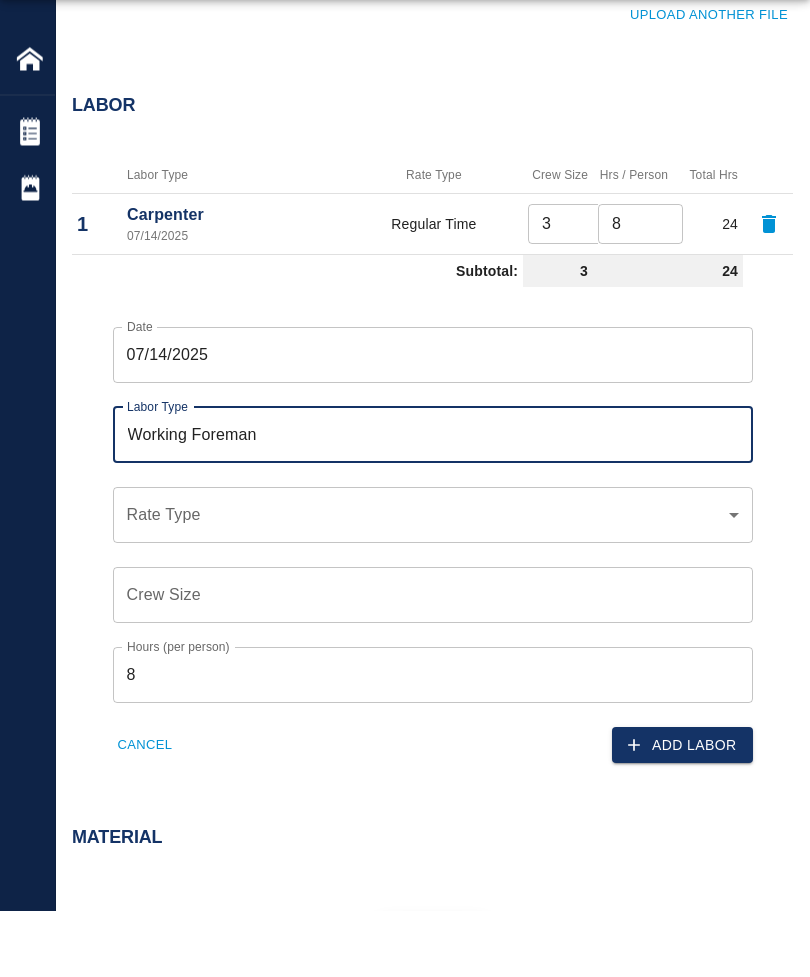 click on "Home 111 Mass Ave Renovation Tickets Daily Reports Powered By Terms of Service  |  Privacy Policy Add Ticket Ticket Number Ticket Number PCO Number PCO Number Start Date  [DATE] Start Date  End Date [DATE] End Date Work Description -we prepared and poured around 2 columns a floor slab at level 1 west. x Work Description Notes We used 1 carpenter foreman 8 hours and 3 carpenters 8 hours each. x Notes Subject Pour slab around columns Subject Invoice Number Invoice Number Invoice Date Invoice Date Upload Attachments (50MB limit) Choose file No file chosen Upload Another File Labor Labor Type Rate Type Crew Size Hrs / Person Total Hrs 1 Carpenter [DATE] Regular Time 3 ​ 8 ​ 24 Subtotal: 3 24 Date [DATE] Date Labor Type Working Foreman Labor Type Rate Type ​ Rate Type Crew Size Crew Size Hours (per person) 8 Hours (per person) Cancel Add Labor Material Add New Equipment Add New Cancel Create Ticket [FIRST] [LAST] ([EMAIL]) Integrations Edit Profile Logout" at bounding box center (405, -560) 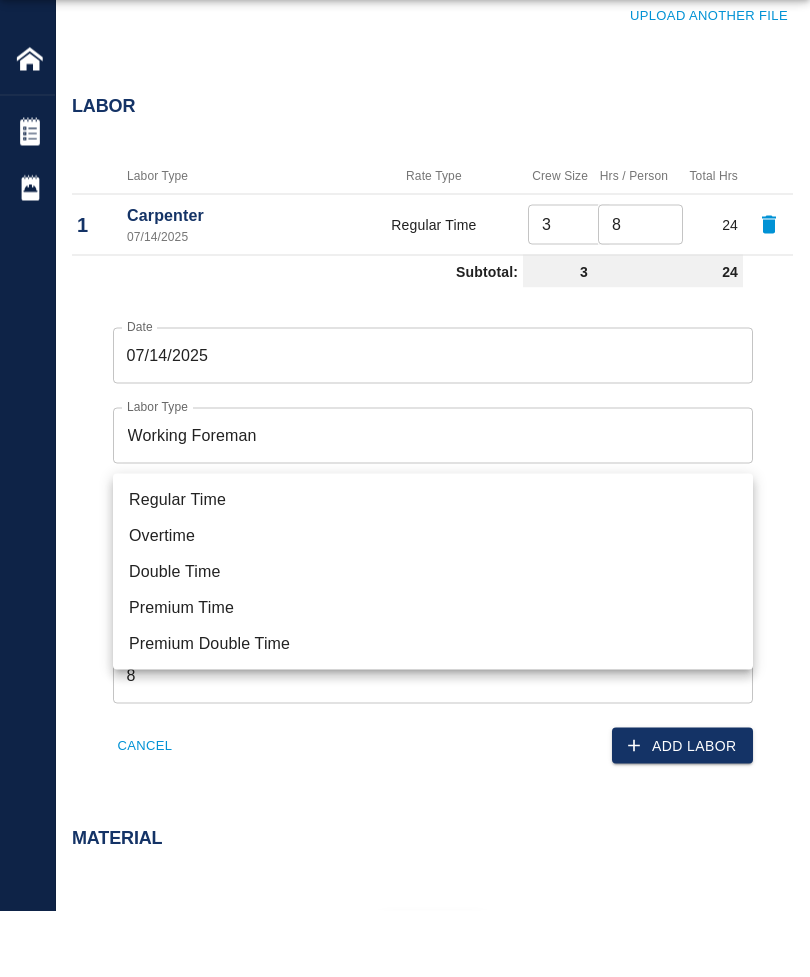 scroll, scrollTop: 1115, scrollLeft: 0, axis: vertical 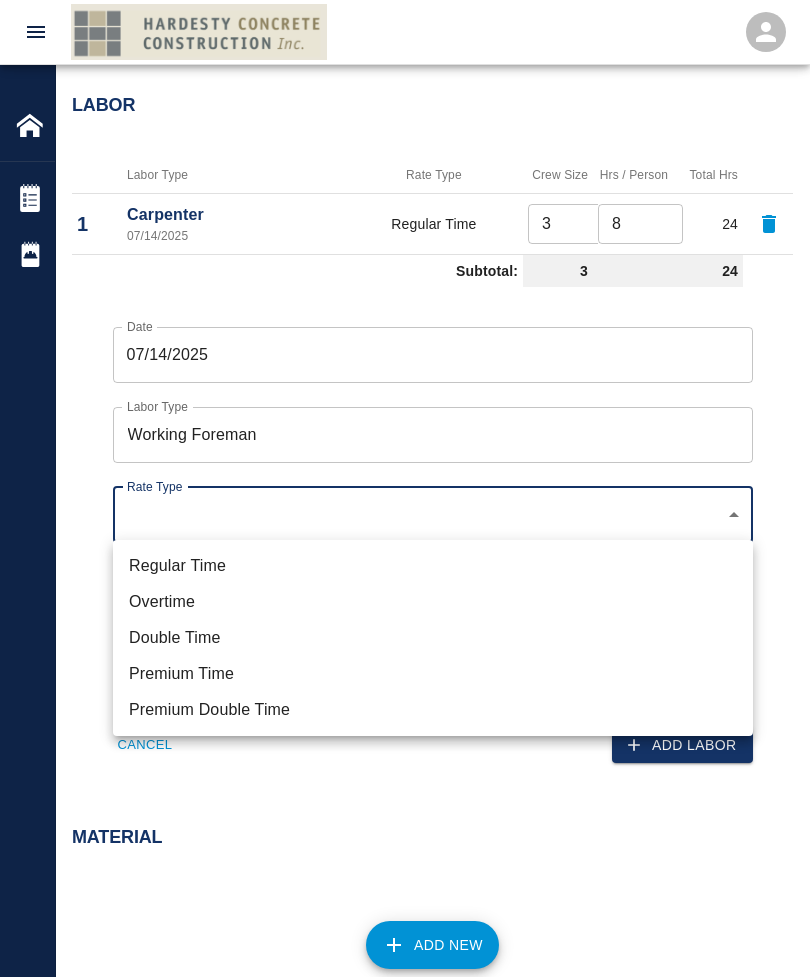 click on "Regular Time" at bounding box center [433, 566] 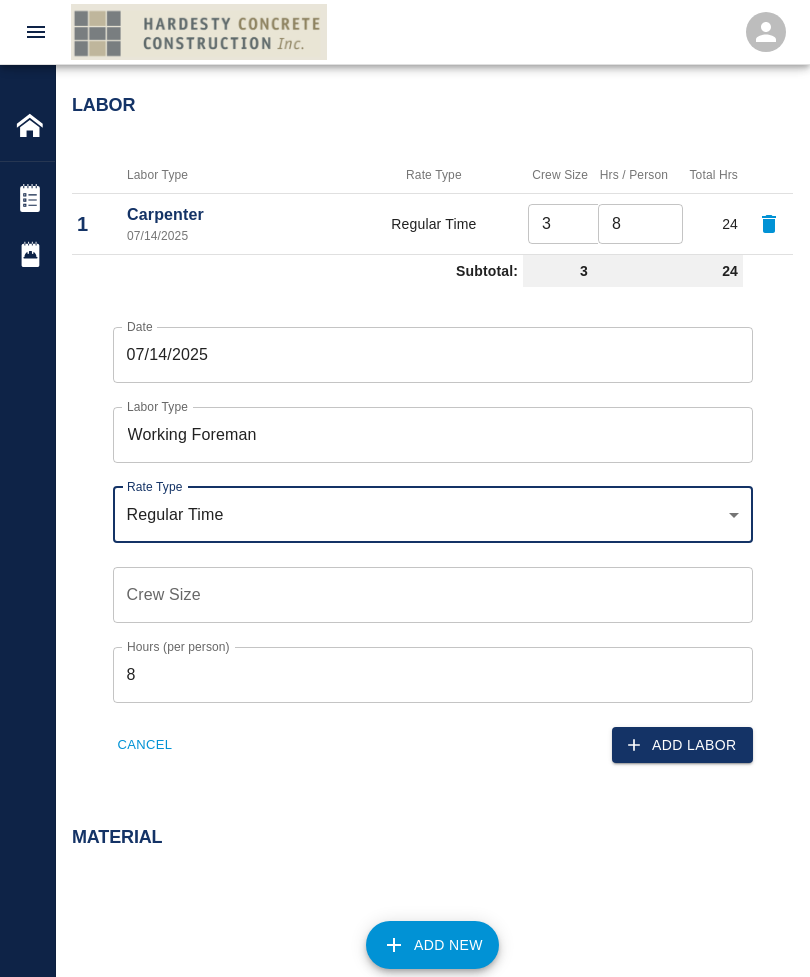 click on "Crew Size Crew Size" at bounding box center (433, 595) 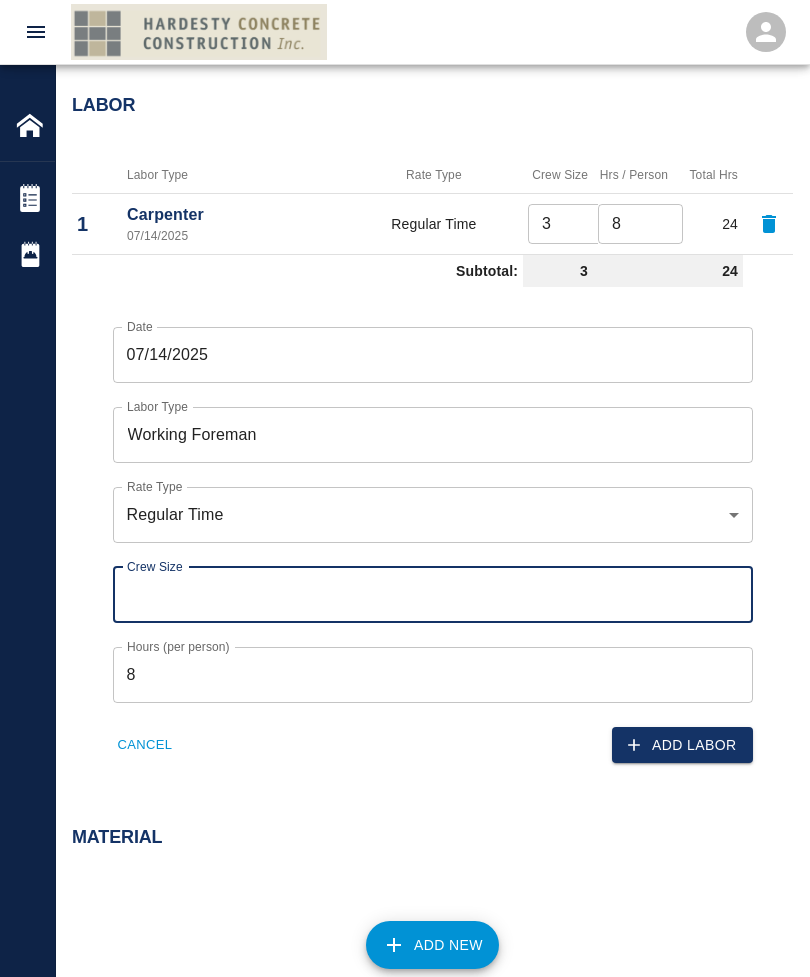 type on "1" 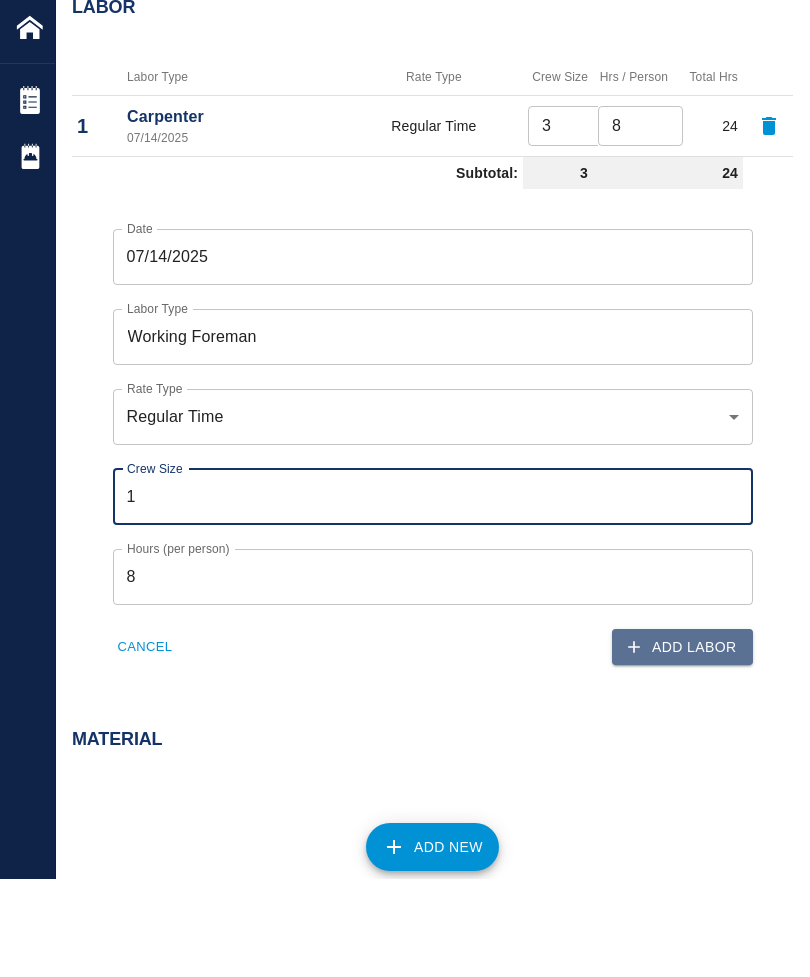 click on "Add Labor" at bounding box center [682, 745] 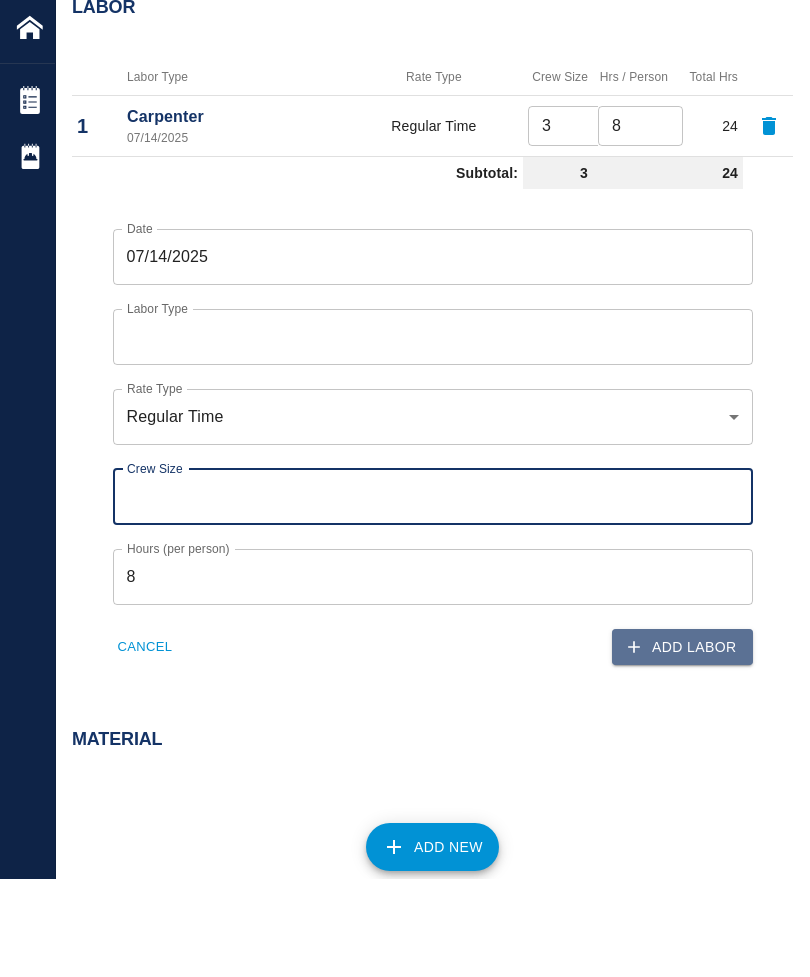 scroll, scrollTop: 1167, scrollLeft: 0, axis: vertical 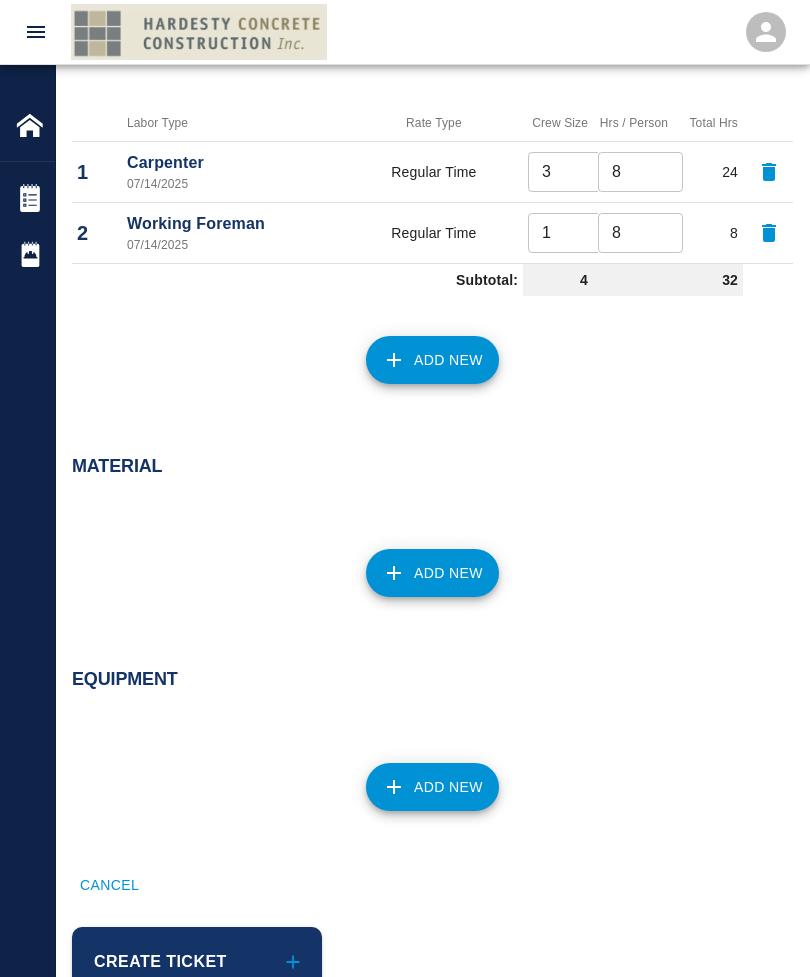 click on "Add New" at bounding box center (432, 573) 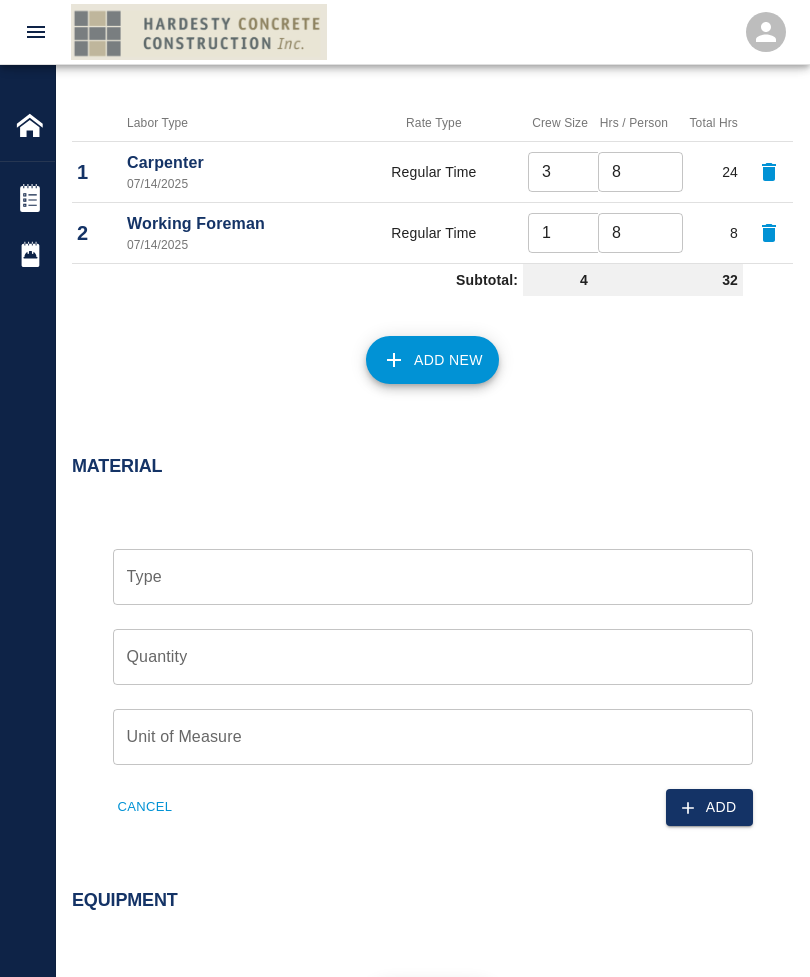 click on "Type" at bounding box center (433, 577) 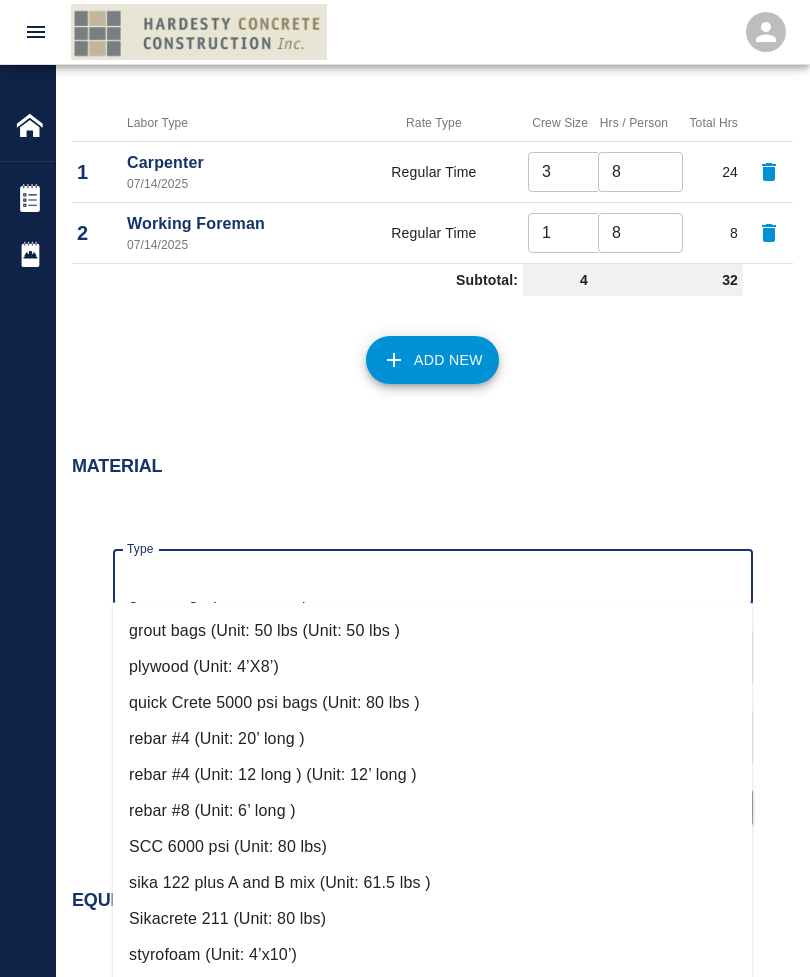 scroll, scrollTop: 788, scrollLeft: 0, axis: vertical 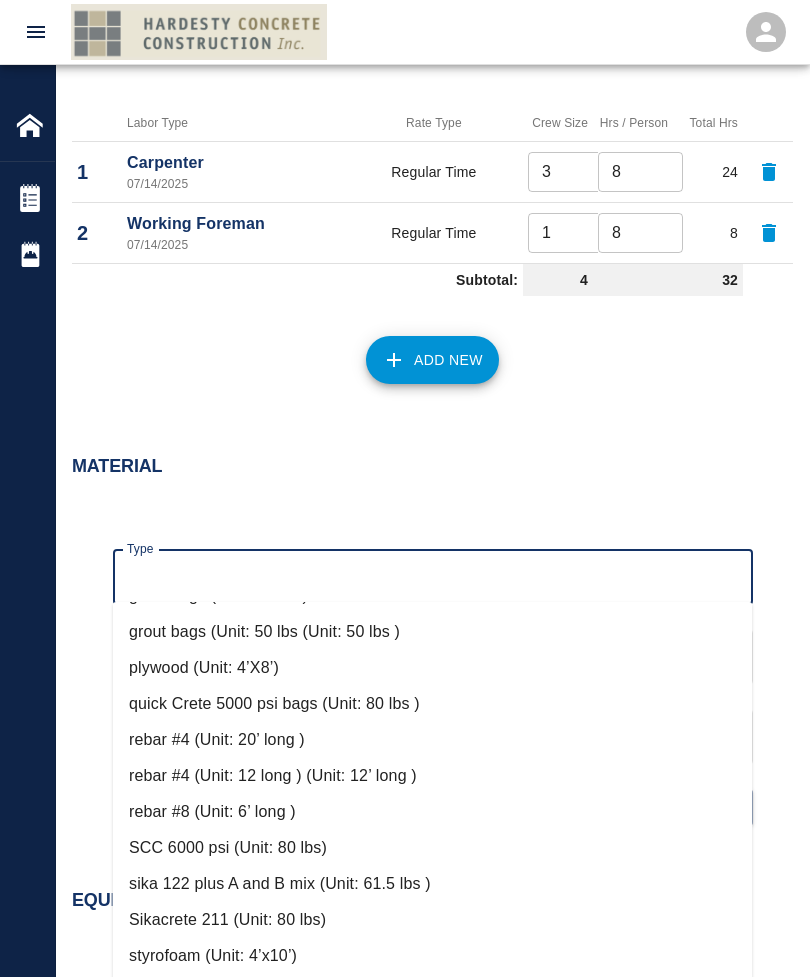 click on "wire mesh  (Unit: 6x6x2.9)" at bounding box center (433, 992) 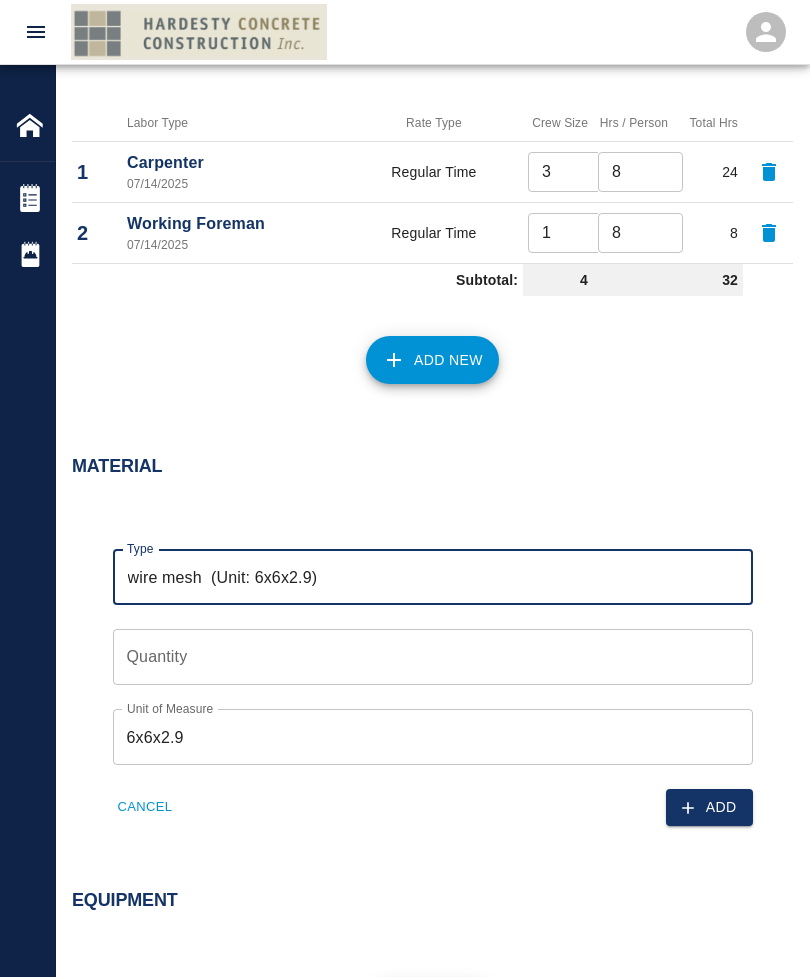 click on "Quantity Quantity" at bounding box center (433, 657) 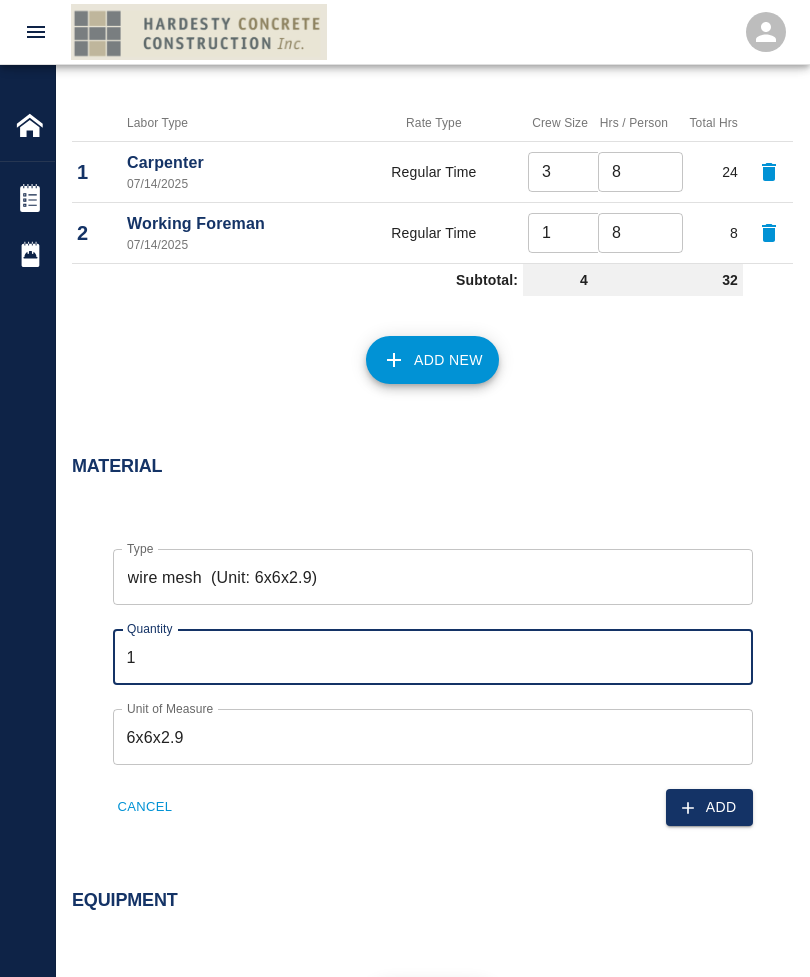 type on "1" 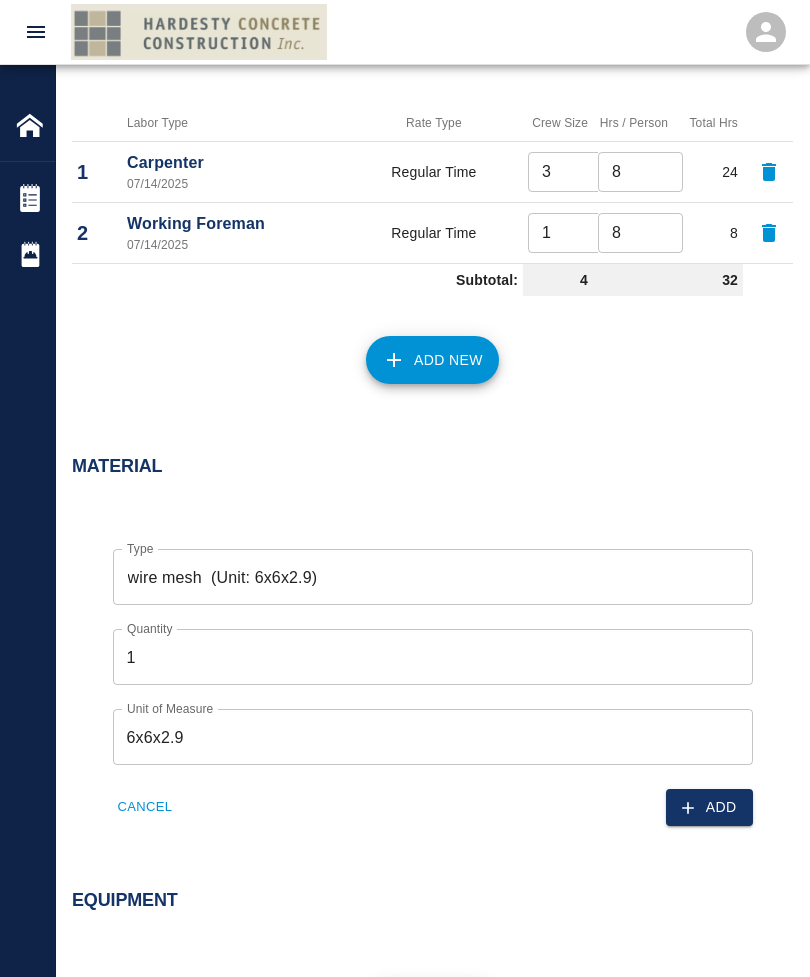 click on "Add" at bounding box center [709, 807] 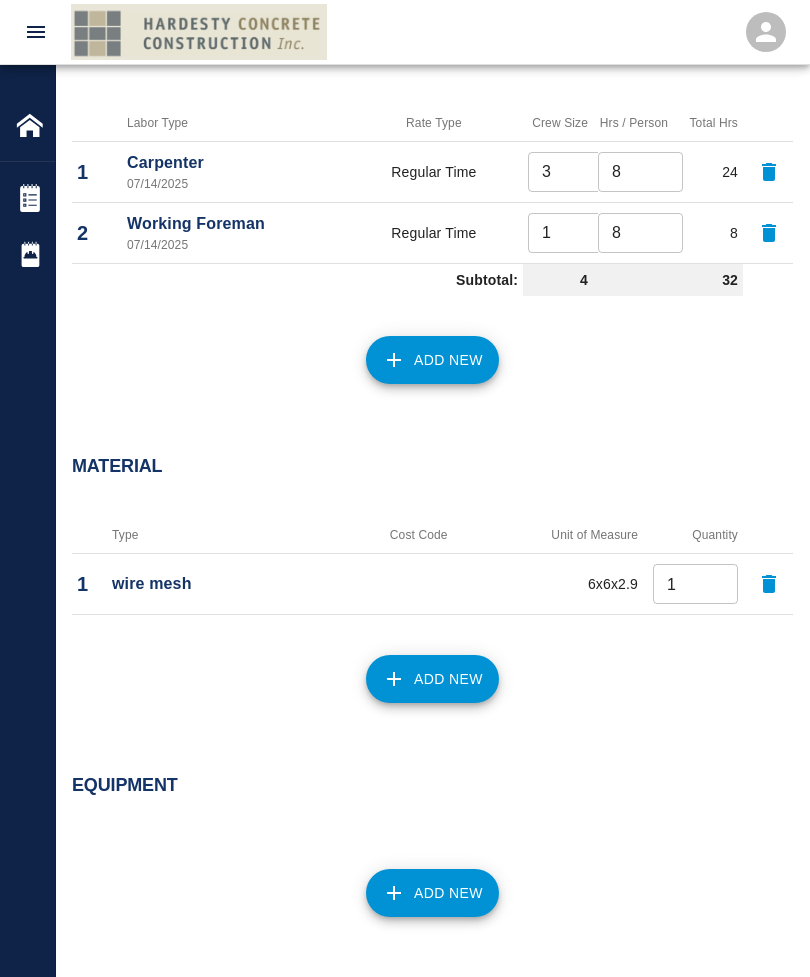 click 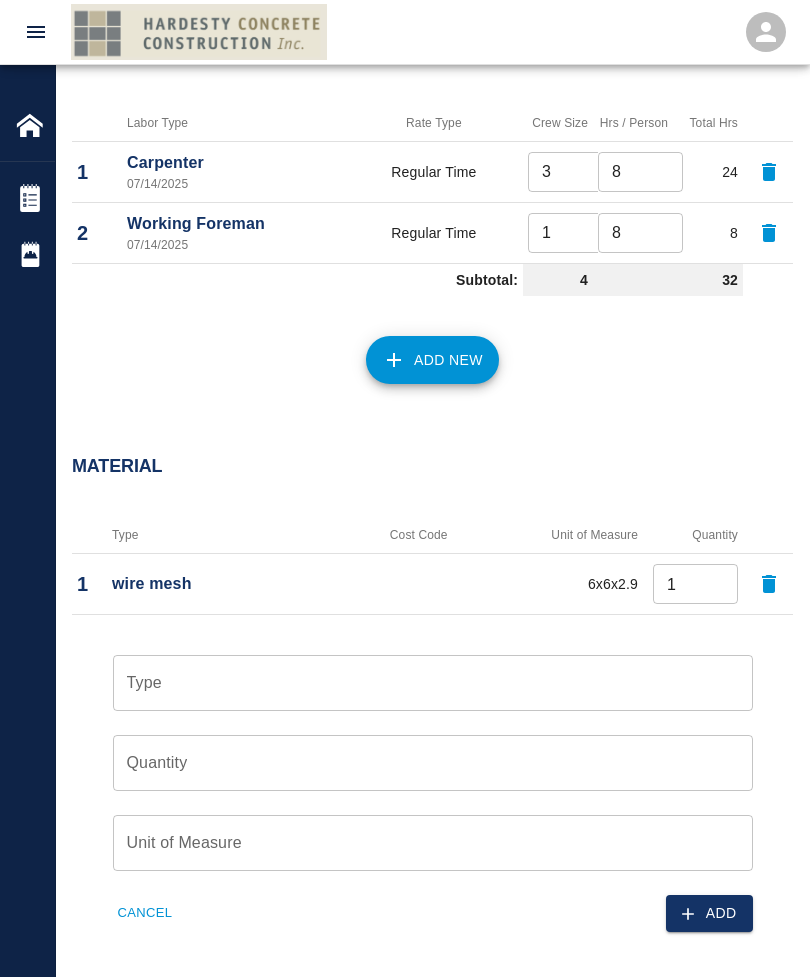 click on "Type" at bounding box center [433, 683] 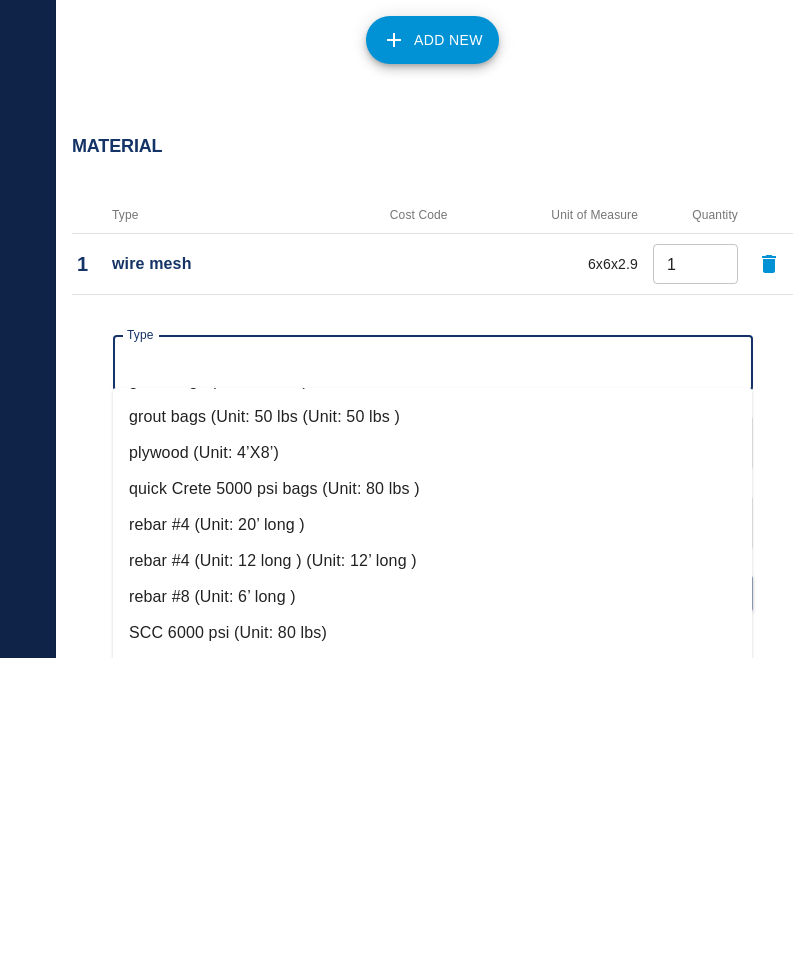scroll, scrollTop: 788, scrollLeft: 0, axis: vertical 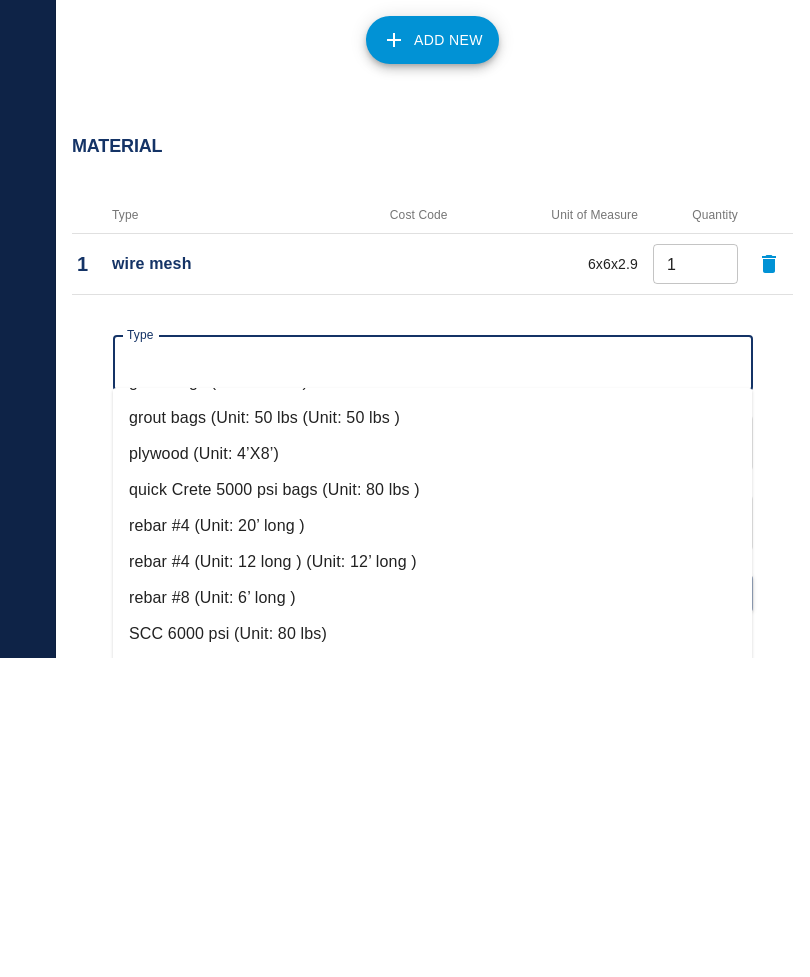click on "SCC 6000 psi (Unit: 80 lbs)" at bounding box center [433, 954] 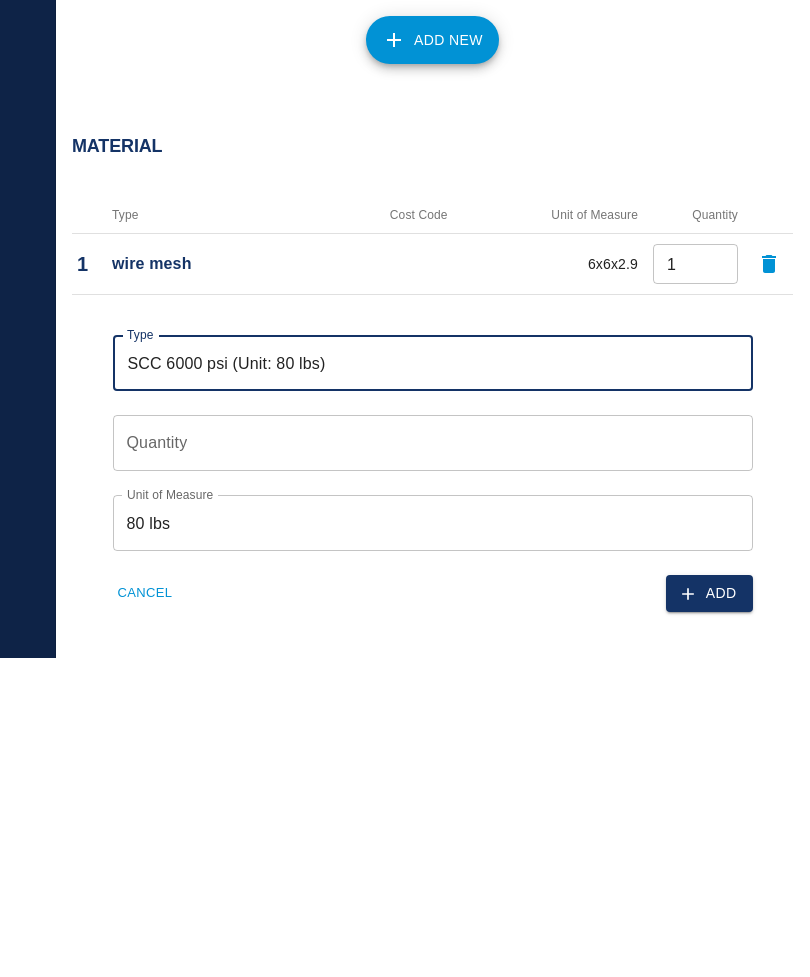 click on "Quantity Quantity" at bounding box center (433, 763) 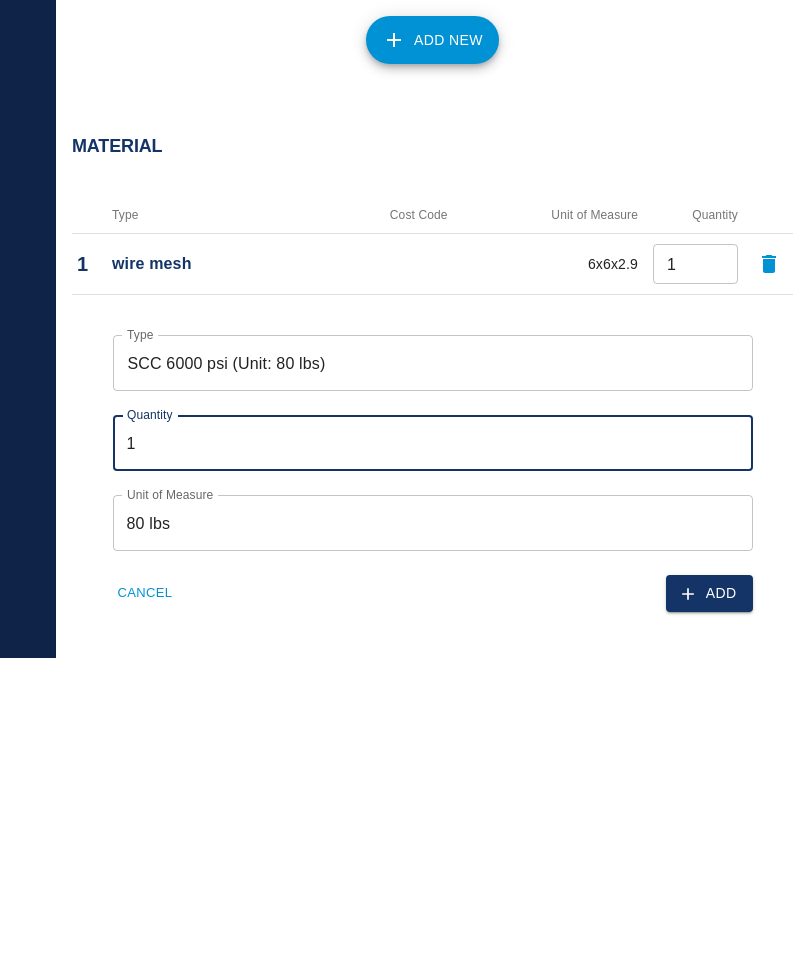 type on "16" 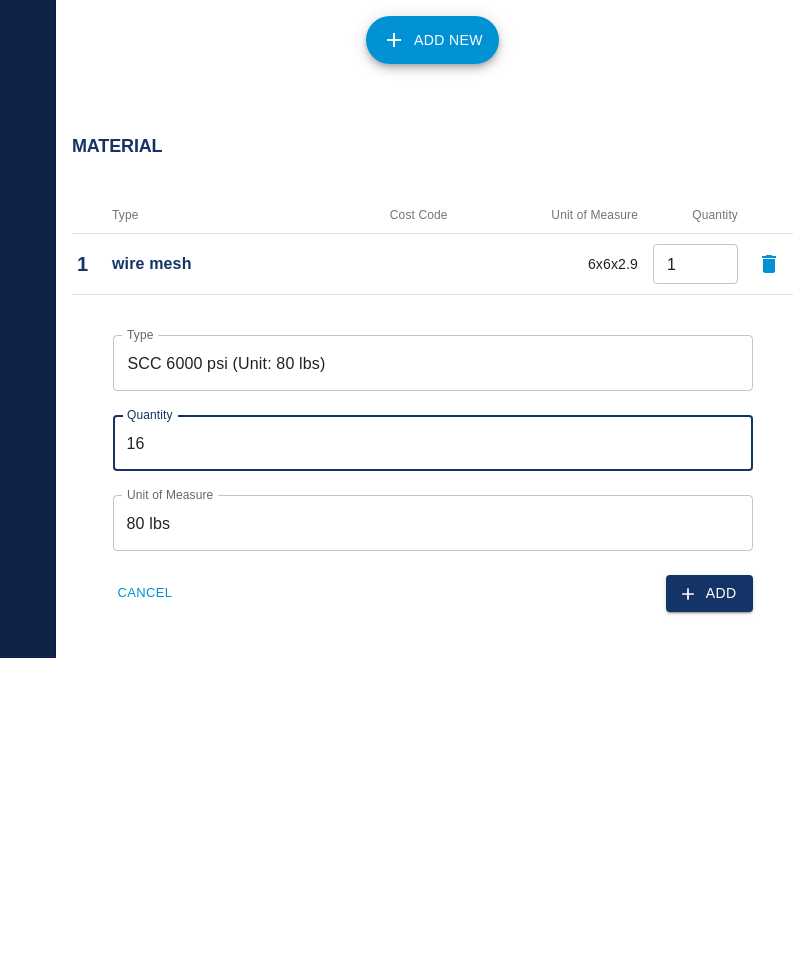 click on "Add" at bounding box center (709, 913) 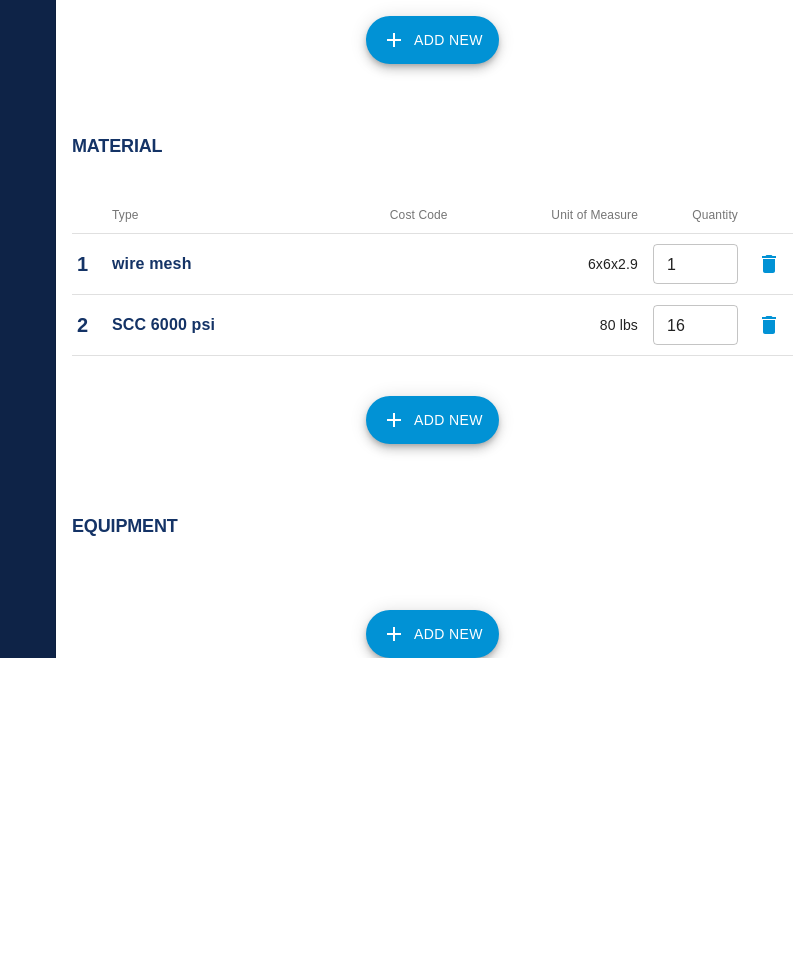 scroll, scrollTop: 1334, scrollLeft: 0, axis: vertical 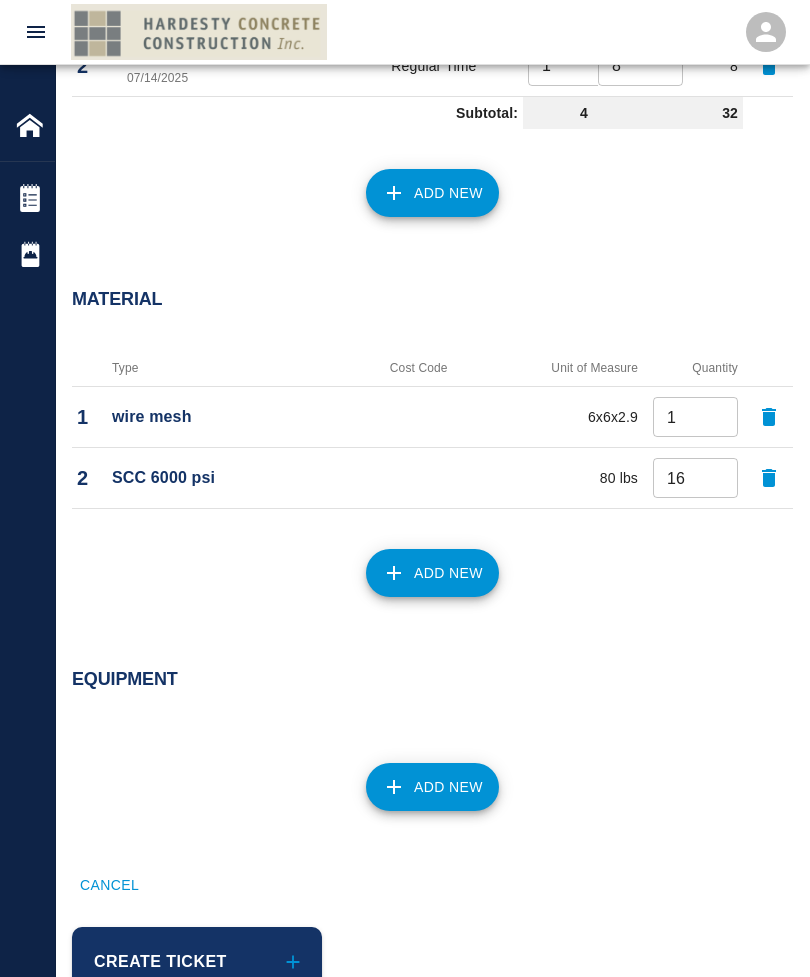 click on "Add New" at bounding box center (432, 787) 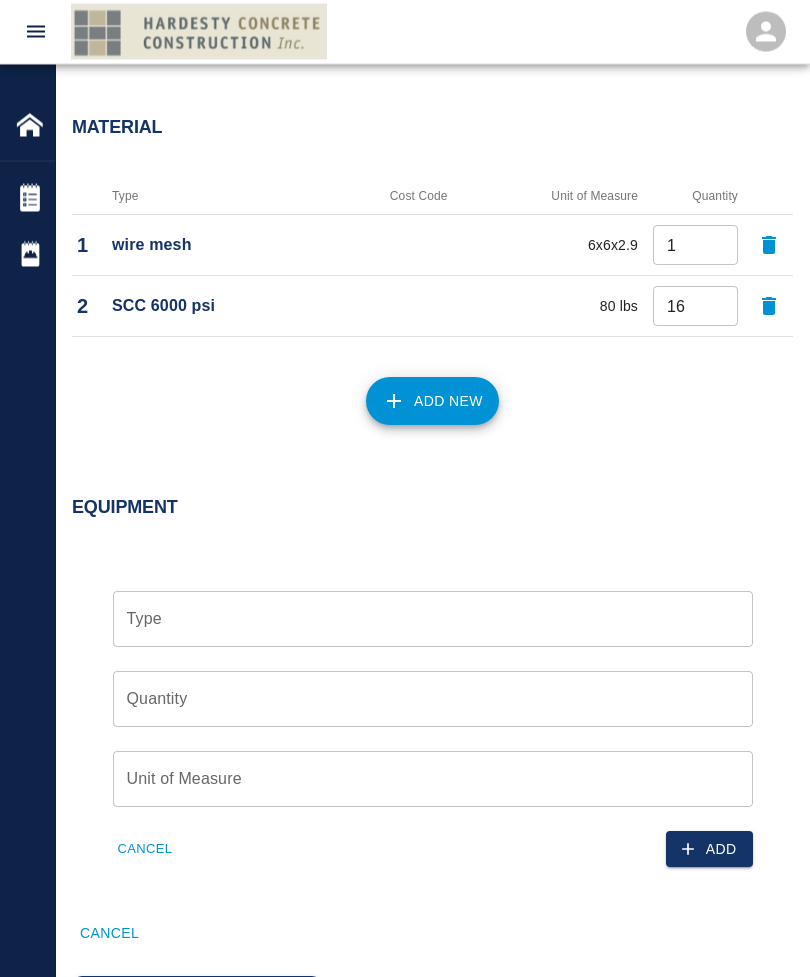 click on "Type" at bounding box center [433, 620] 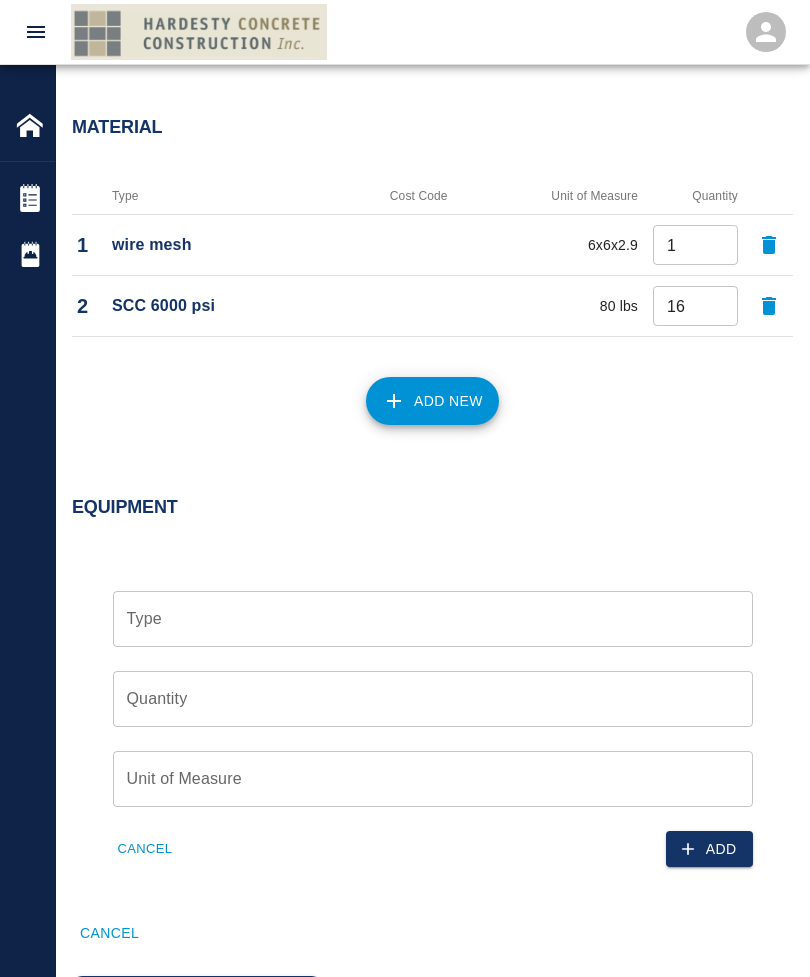 scroll, scrollTop: 1505, scrollLeft: 0, axis: vertical 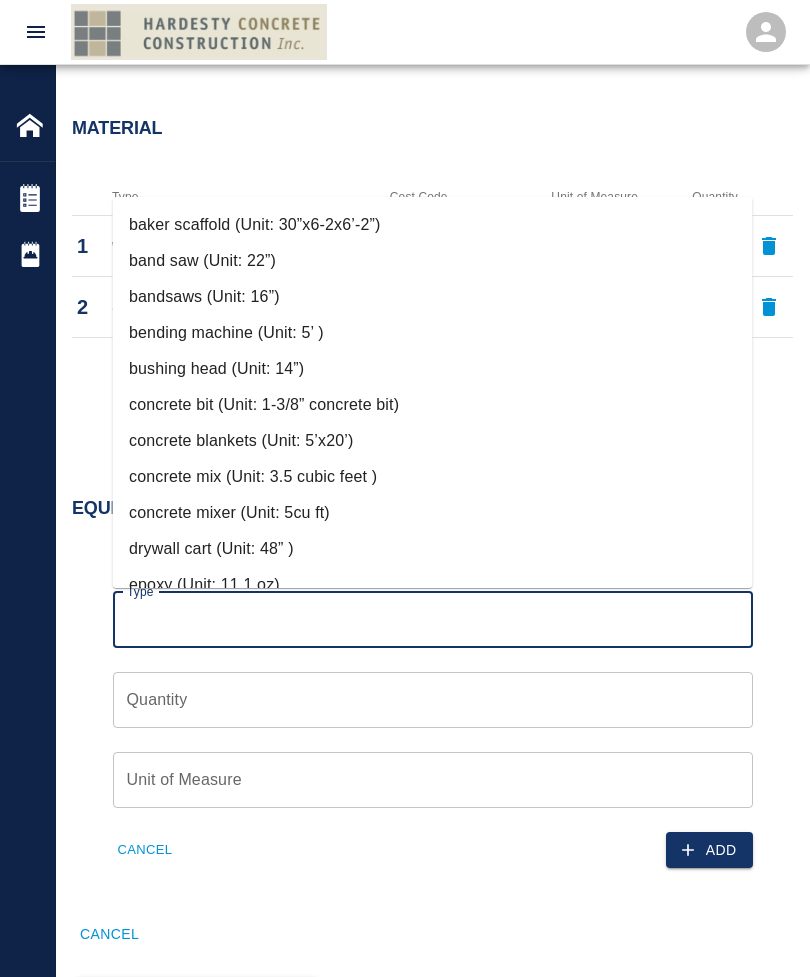 click on "concrete mix (Unit: 3.5 cubic feet )" at bounding box center (433, 477) 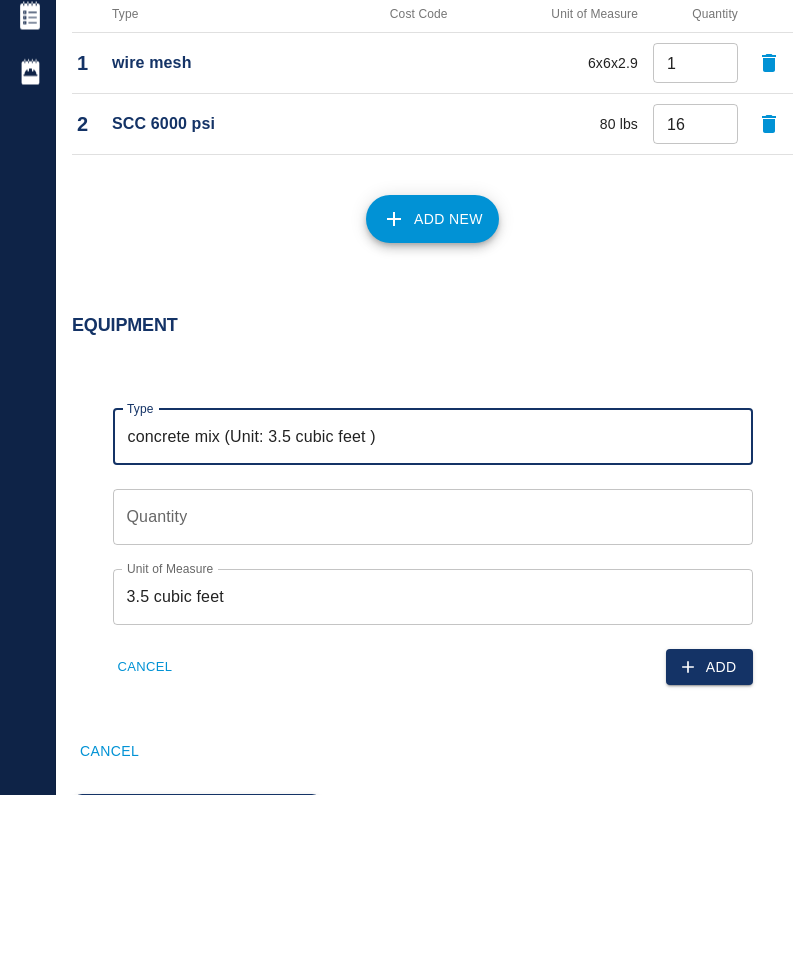 click on "Quantity Quantity" at bounding box center (433, 700) 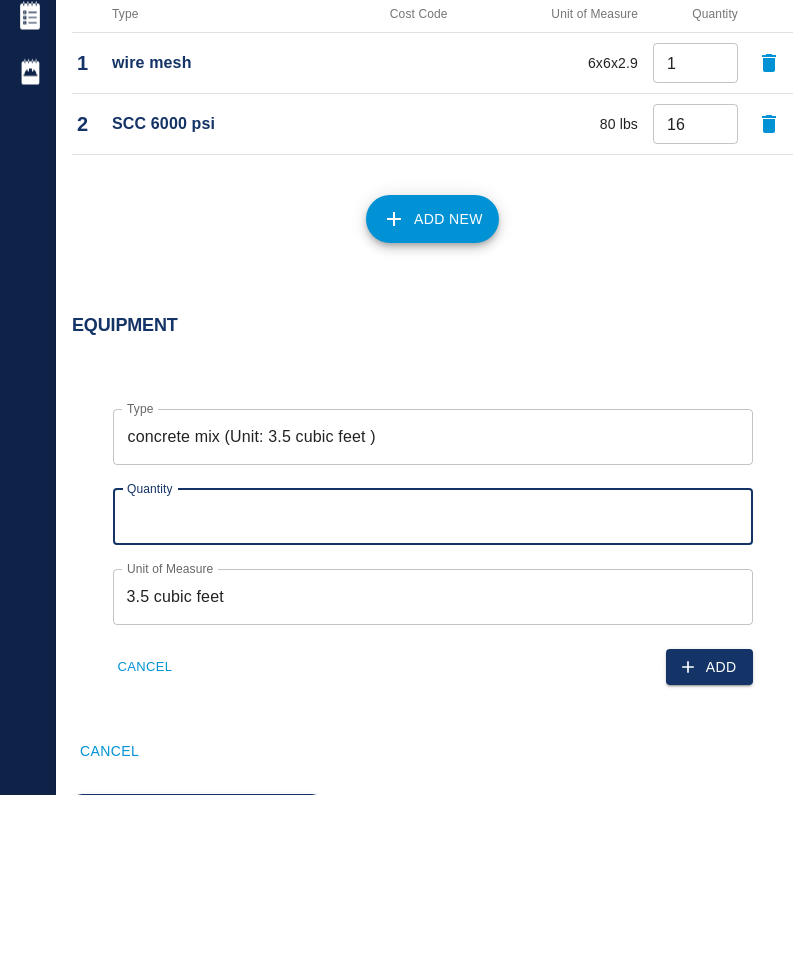type on "1" 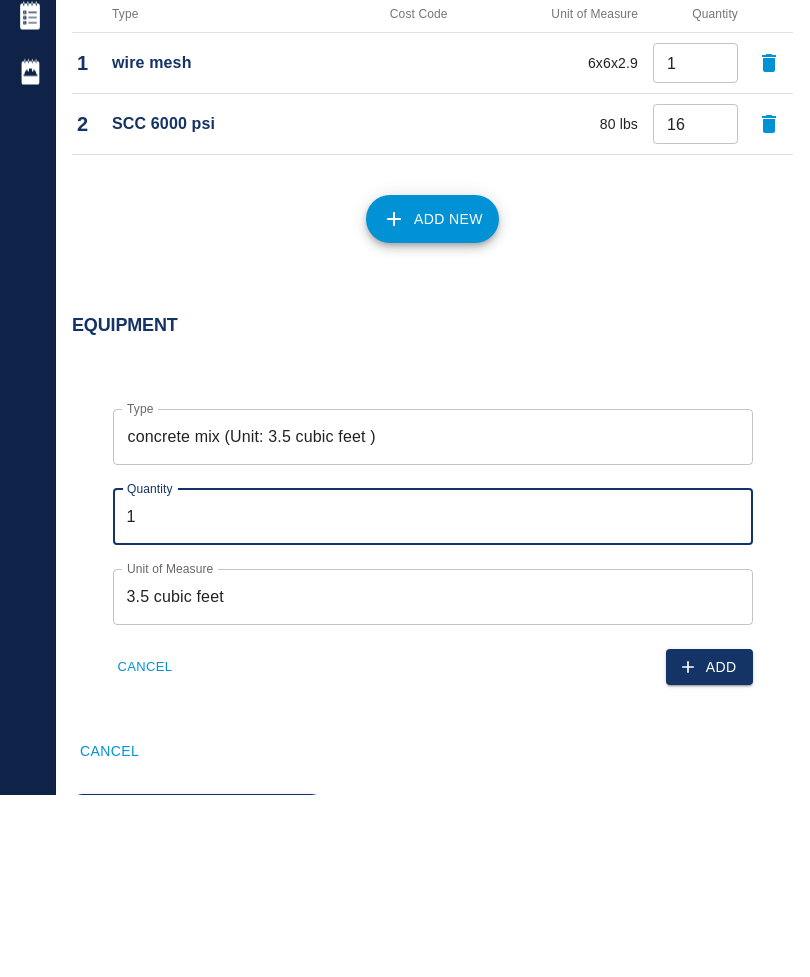 click on "Add" at bounding box center [709, 850] 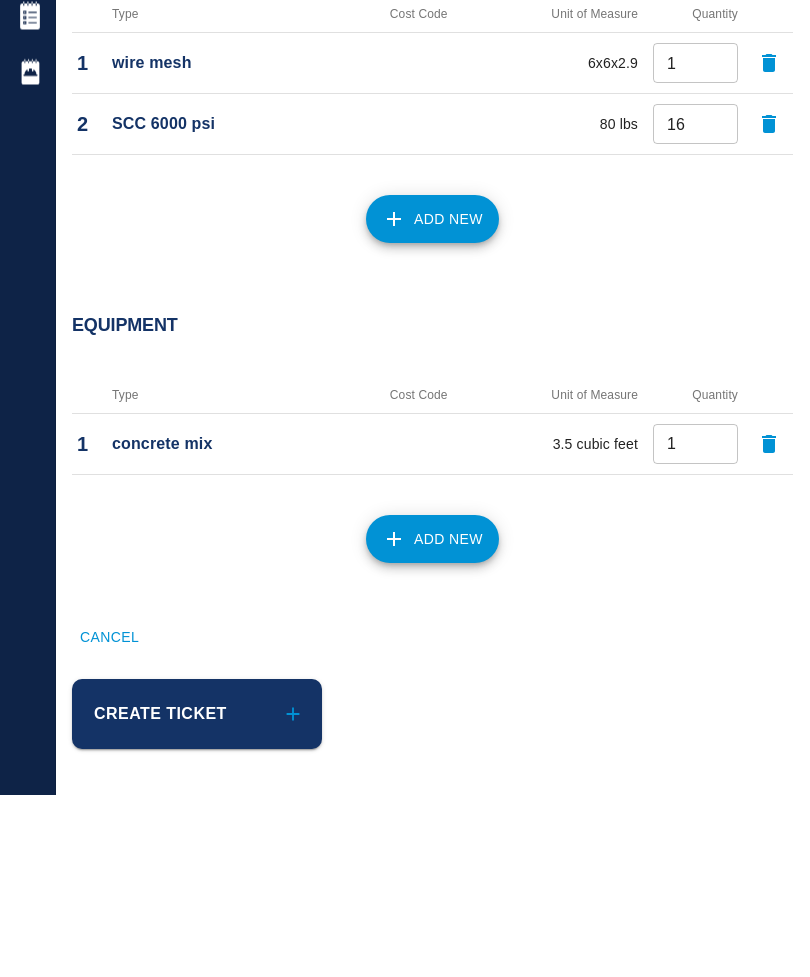 scroll, scrollTop: 1440, scrollLeft: 0, axis: vertical 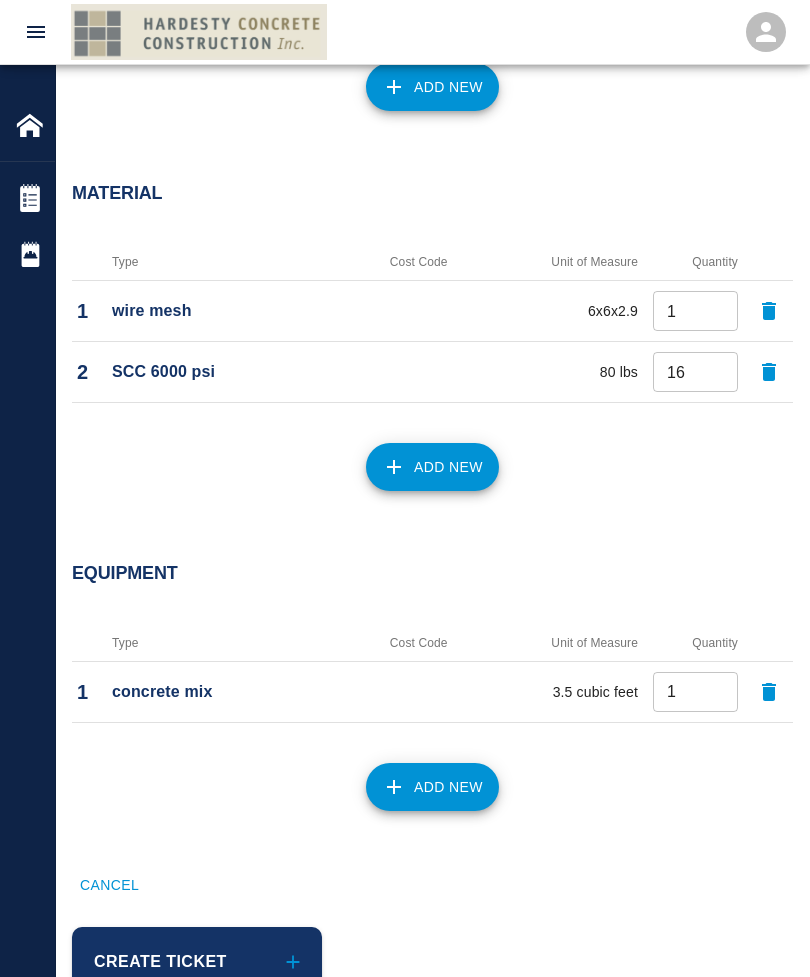 click on "Add New" at bounding box center (432, 787) 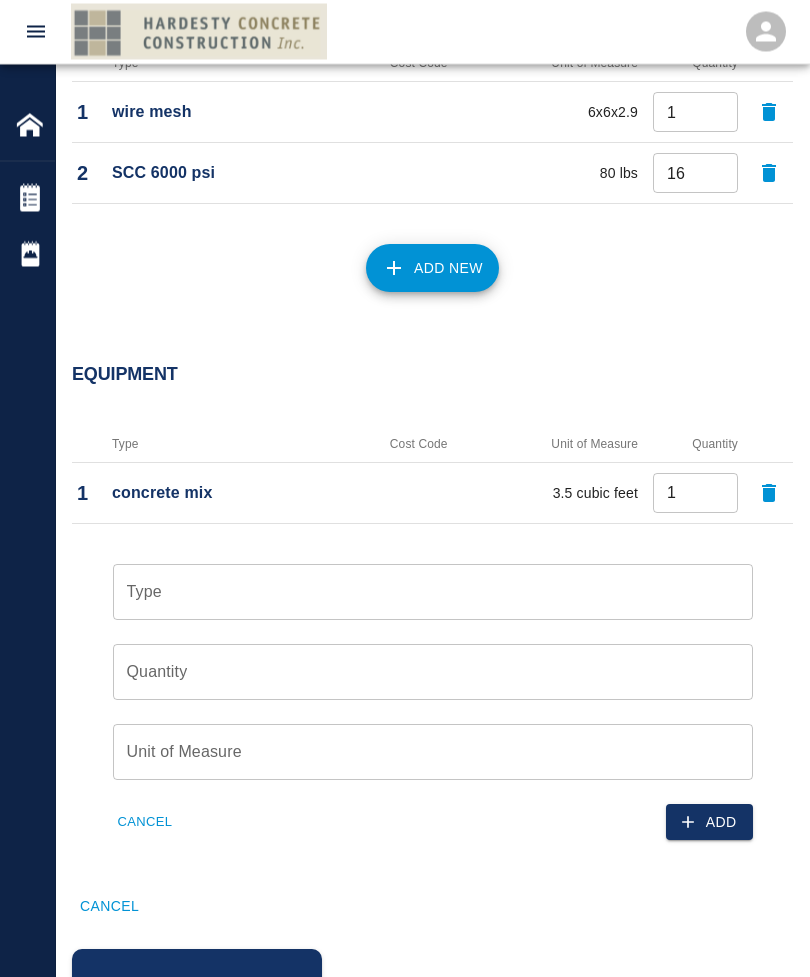 scroll, scrollTop: 1660, scrollLeft: 0, axis: vertical 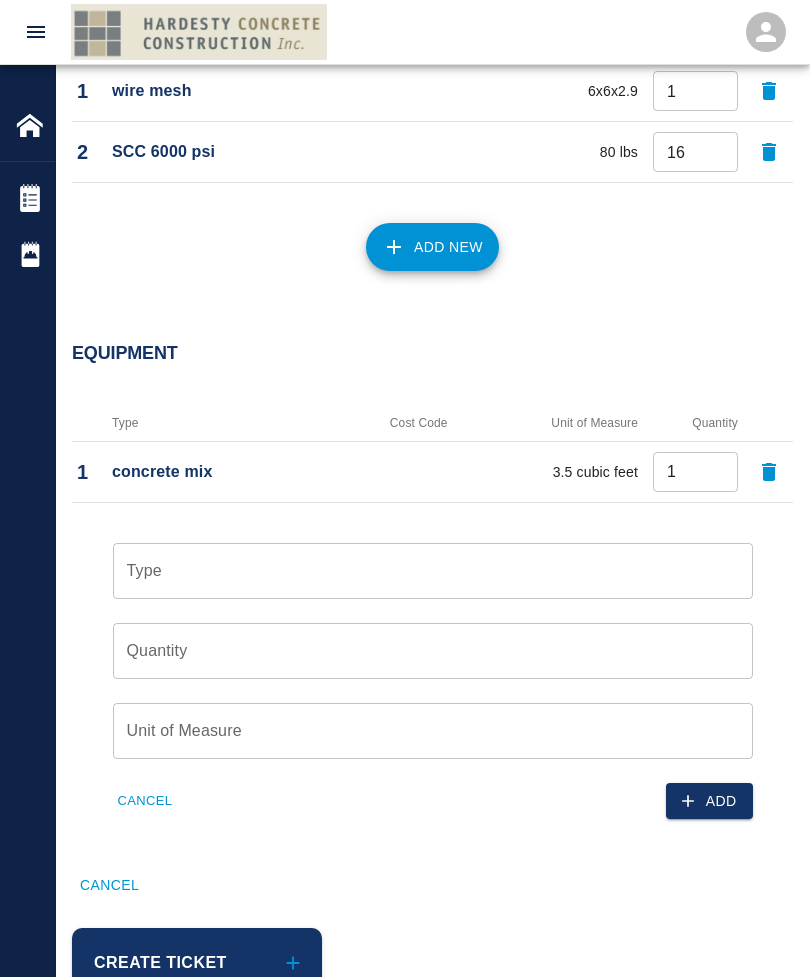 click on "Type" at bounding box center [433, 571] 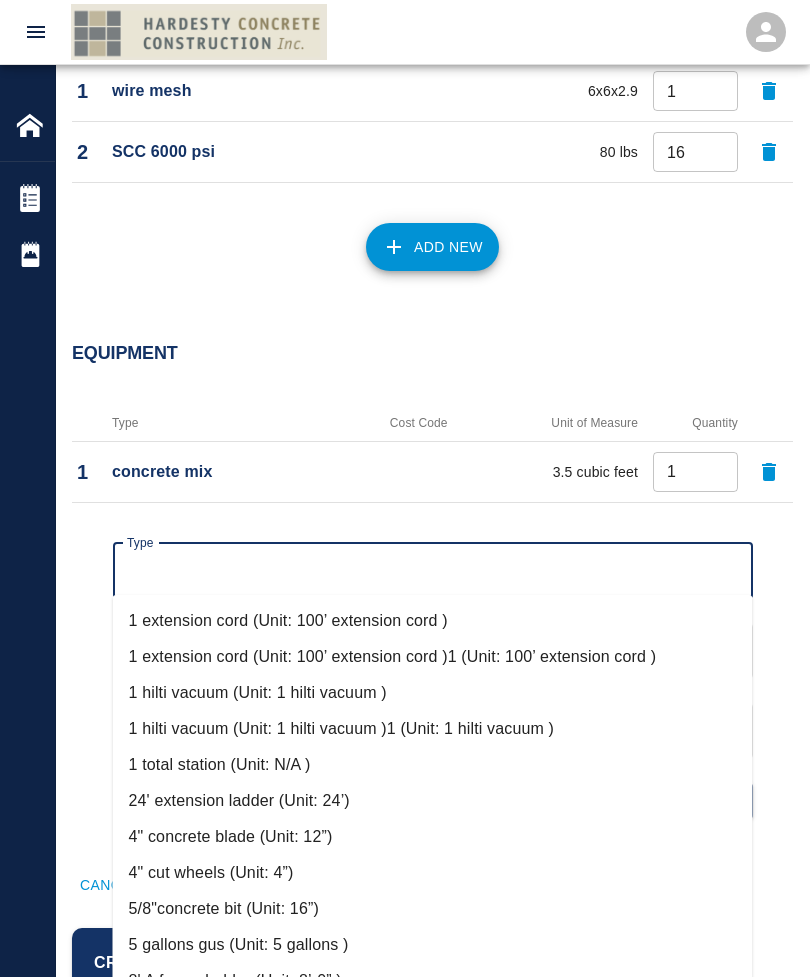 click on "1 extension cord  (Unit: 100’ extension cord )" at bounding box center [433, 621] 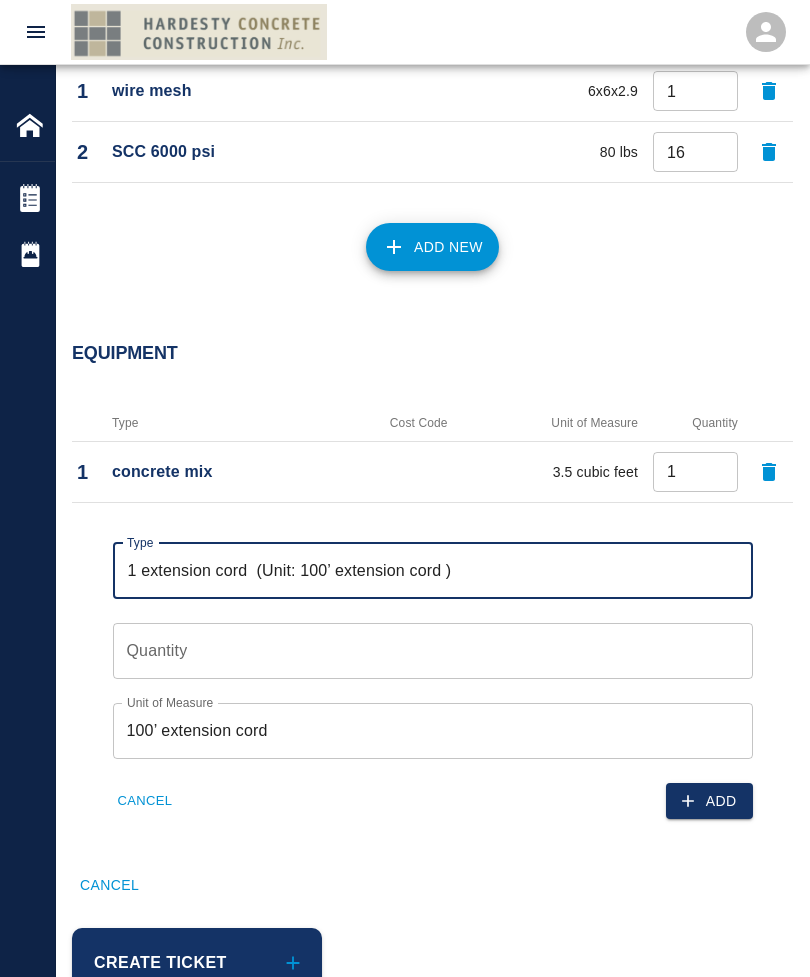 click on "Quantity Quantity" at bounding box center [433, 651] 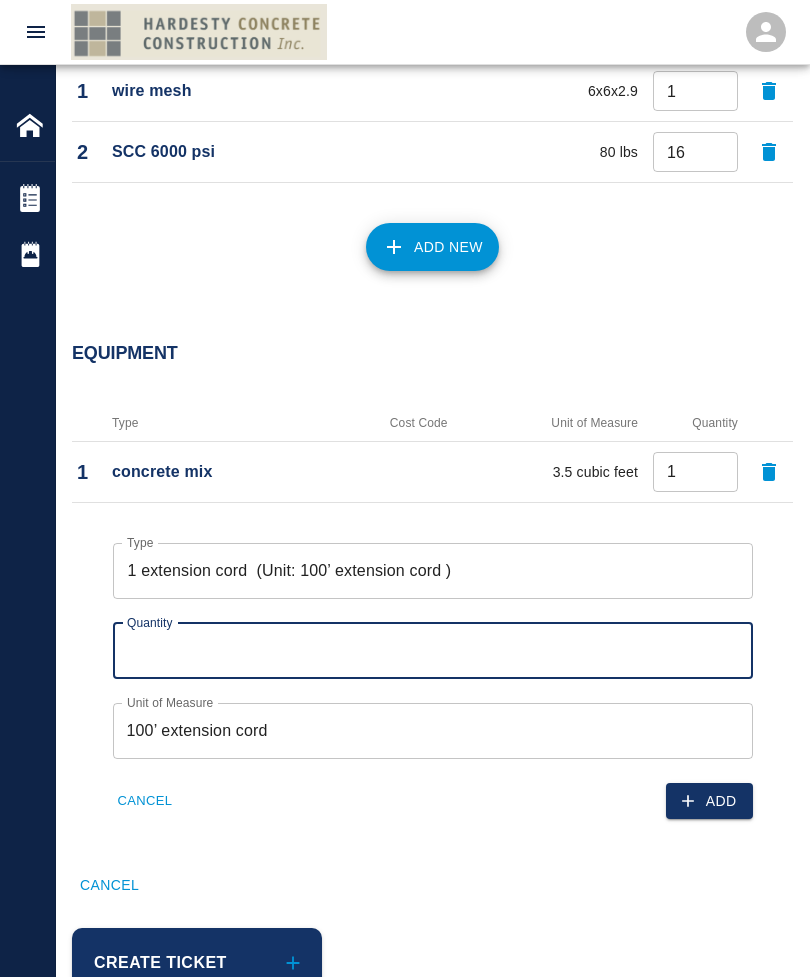 type on "2" 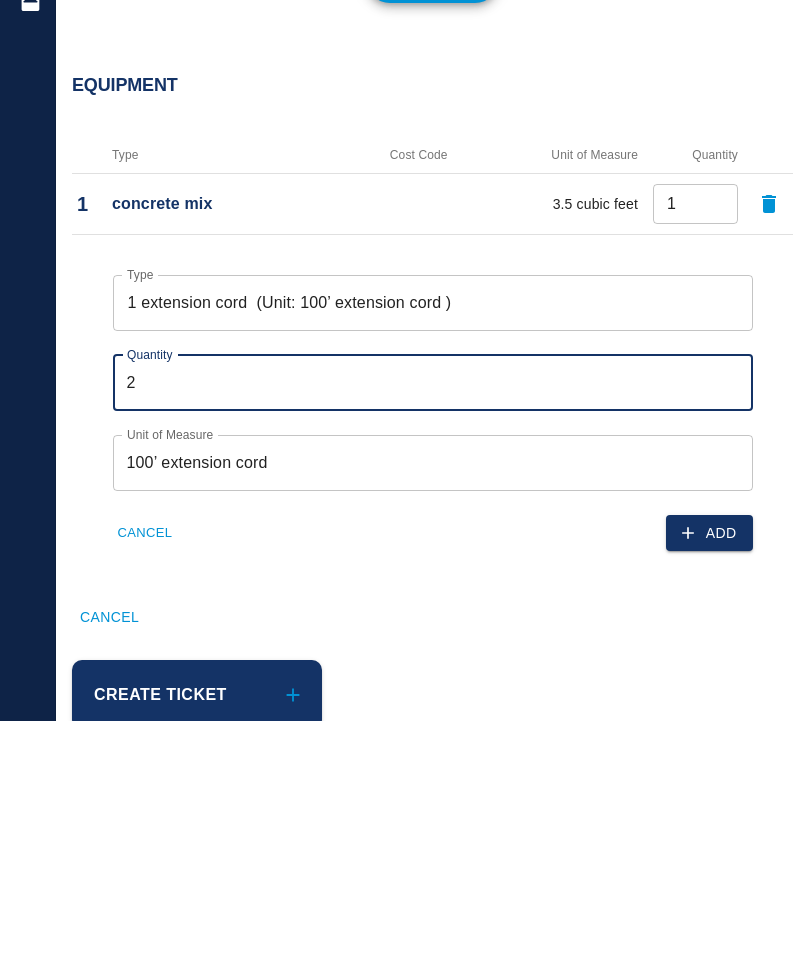 click on "Add" at bounding box center [709, 789] 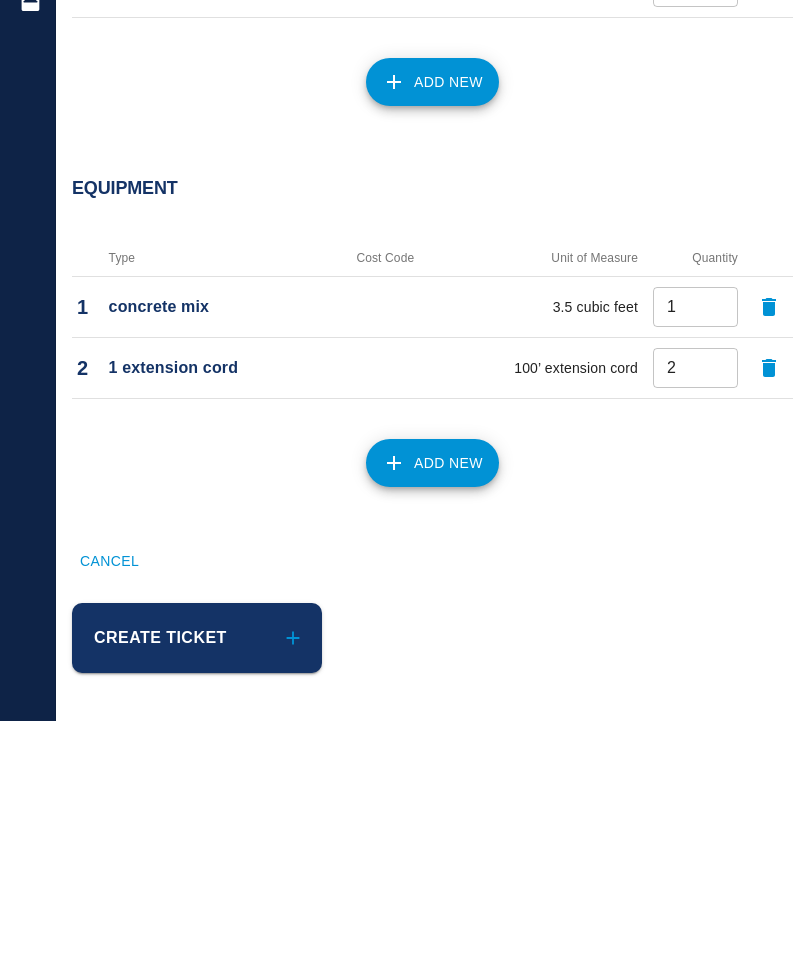 scroll, scrollTop: 1501, scrollLeft: 0, axis: vertical 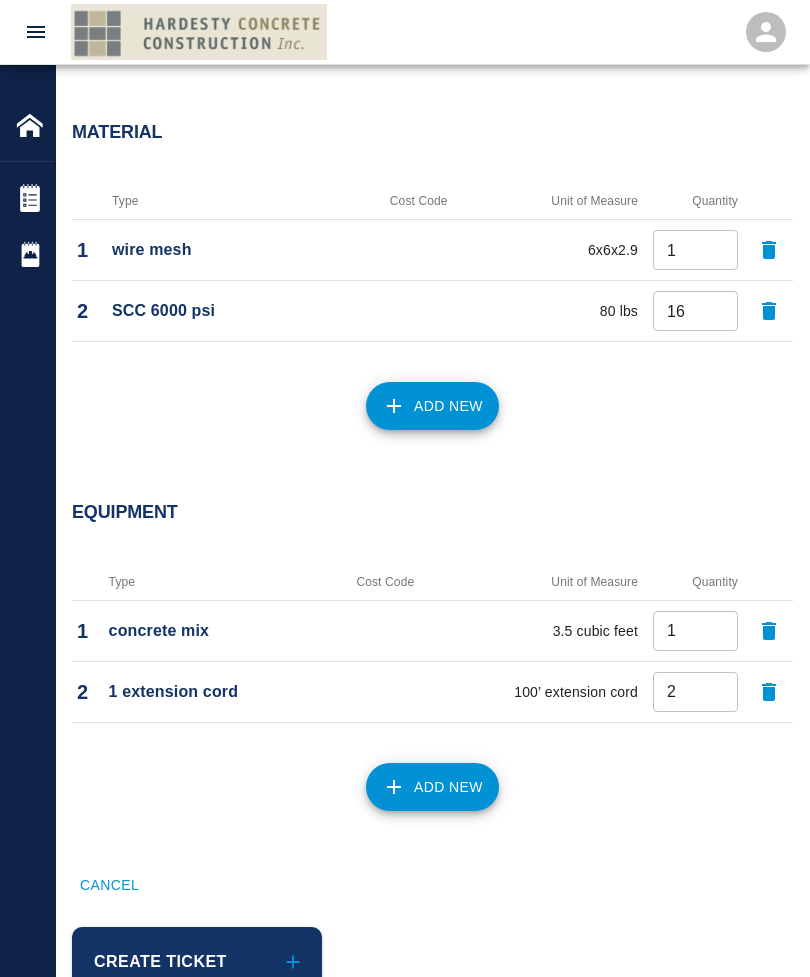 click on "Add New" at bounding box center (432, 787) 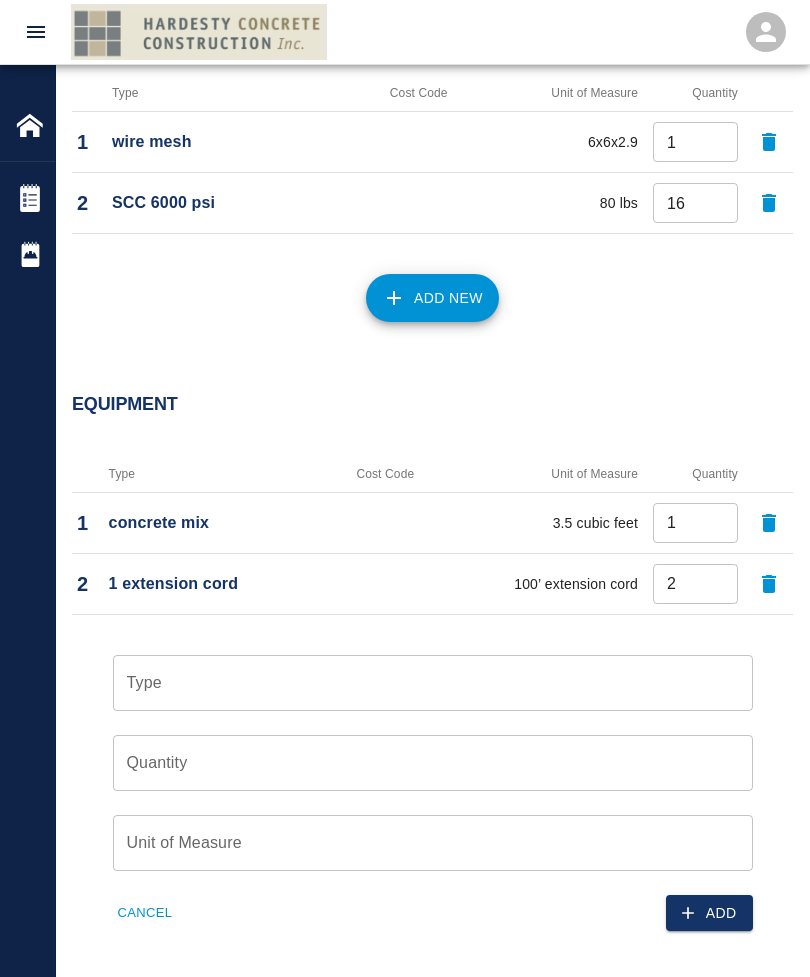 scroll, scrollTop: 1661, scrollLeft: 0, axis: vertical 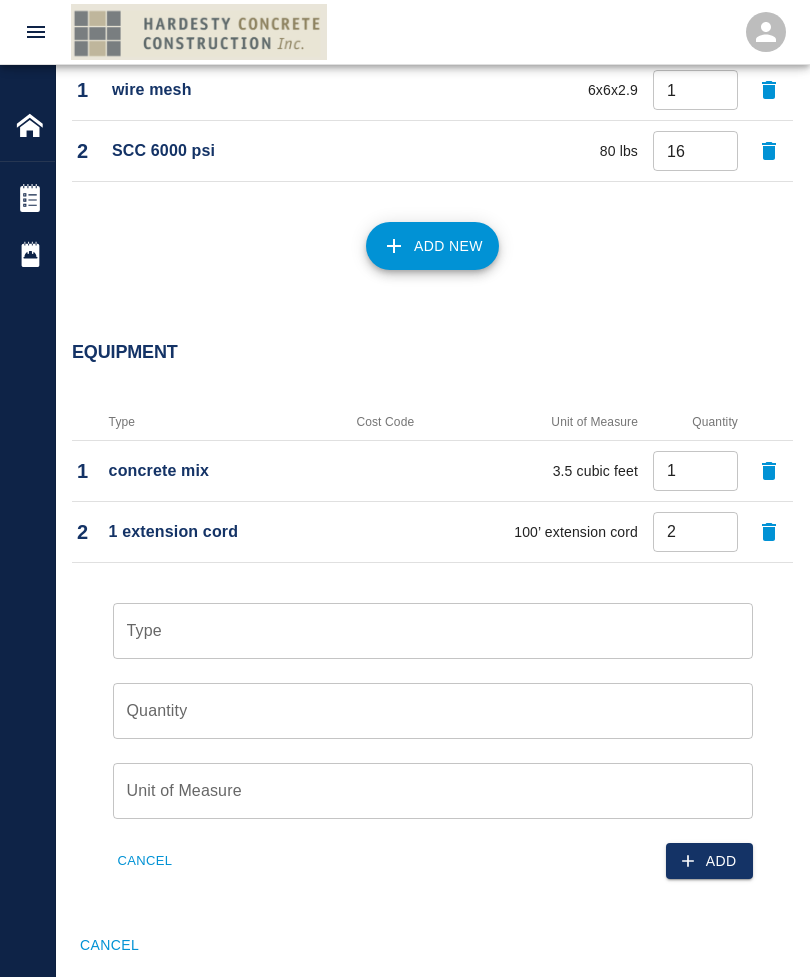 click on "Type" at bounding box center (433, 631) 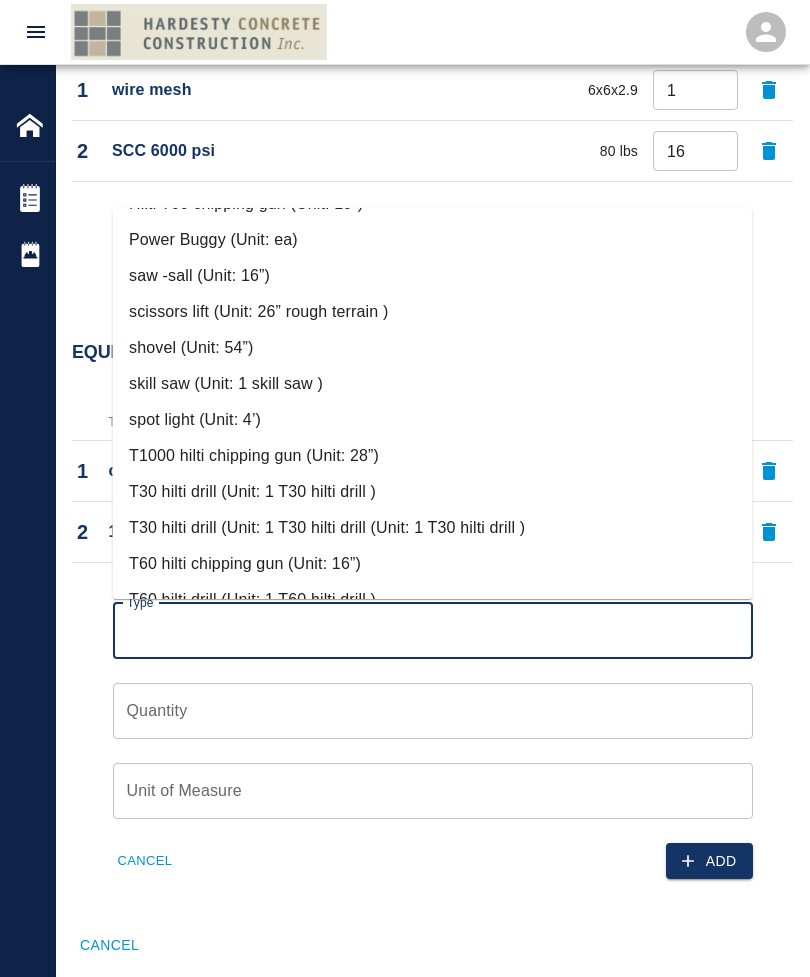 scroll, scrollTop: 1111, scrollLeft: 0, axis: vertical 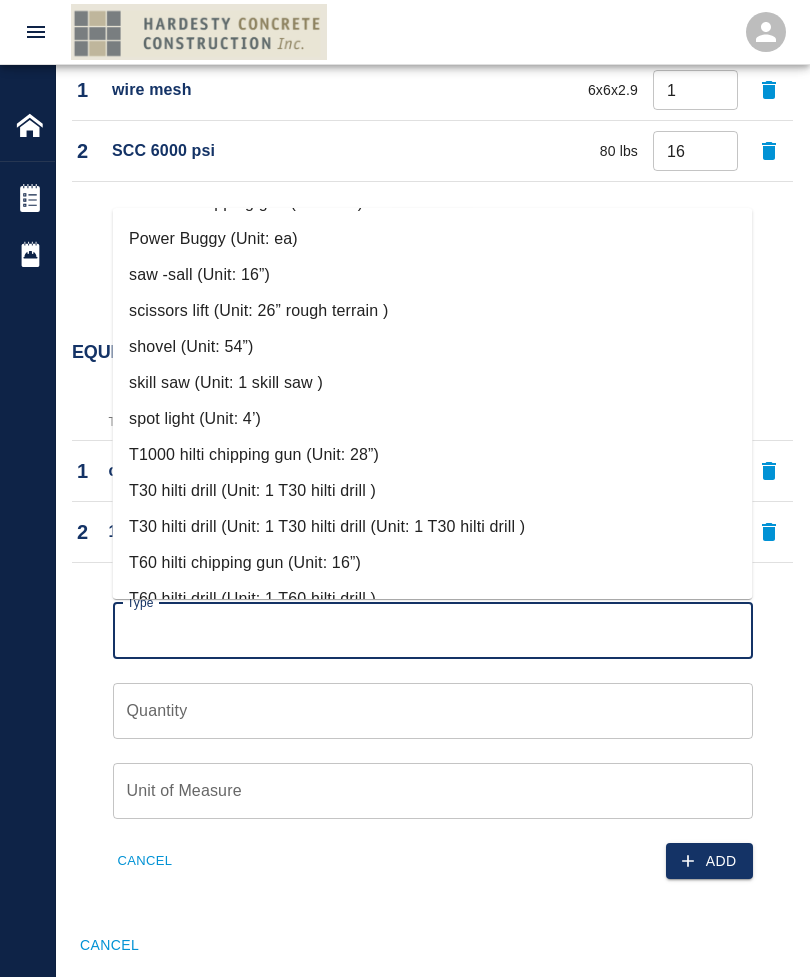 click on "T30 hilti drill  (Unit: 1 T30 hilti drill )" at bounding box center [433, 491] 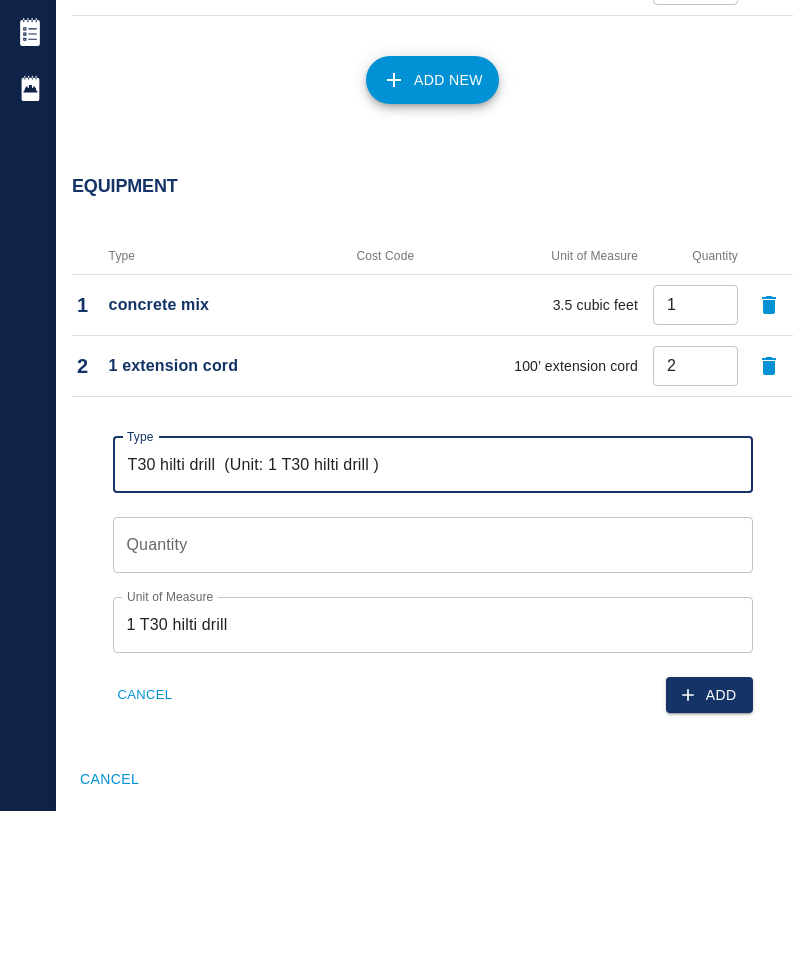 click on "Quantity" at bounding box center (433, 711) 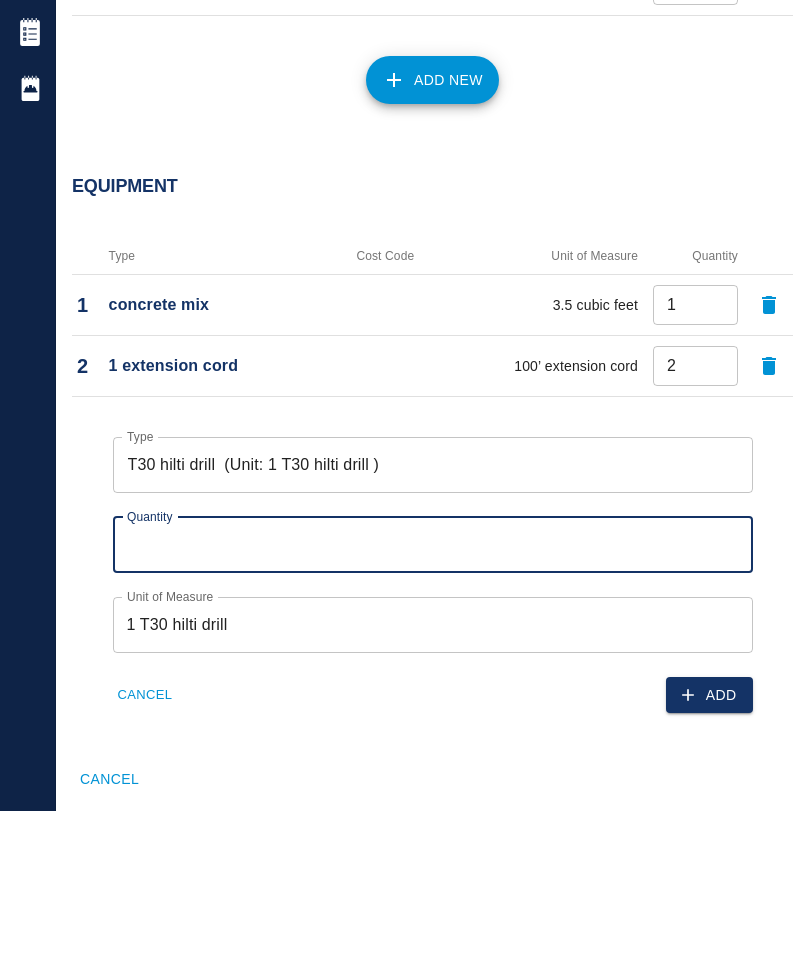 type on "1" 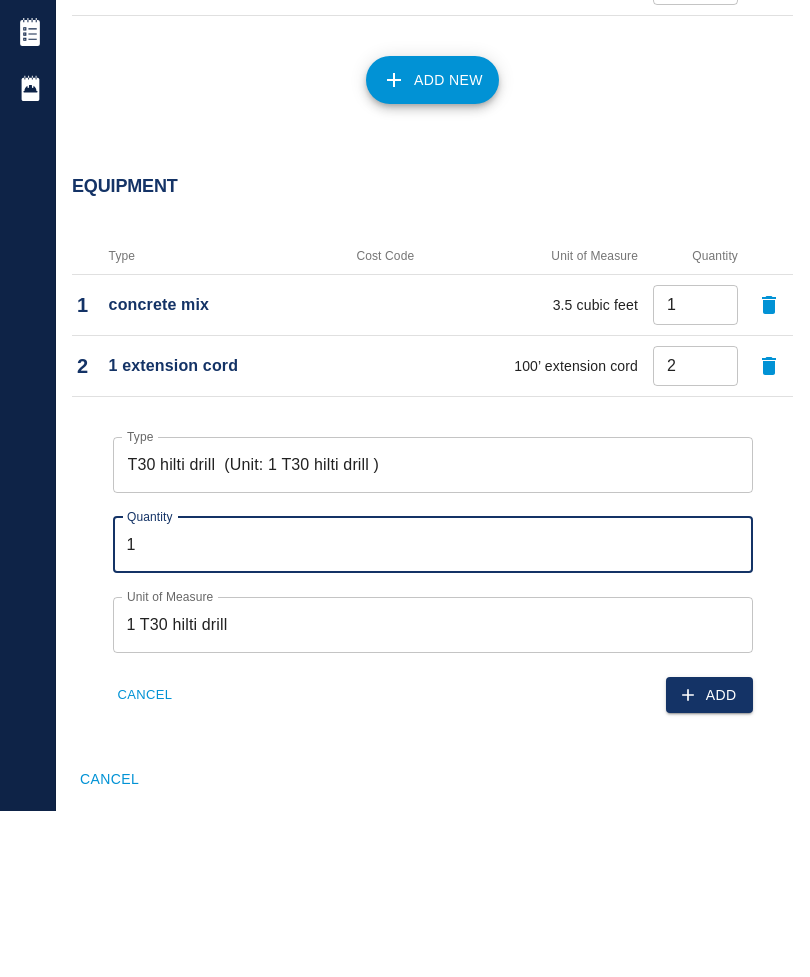 click on "Add" at bounding box center [709, 861] 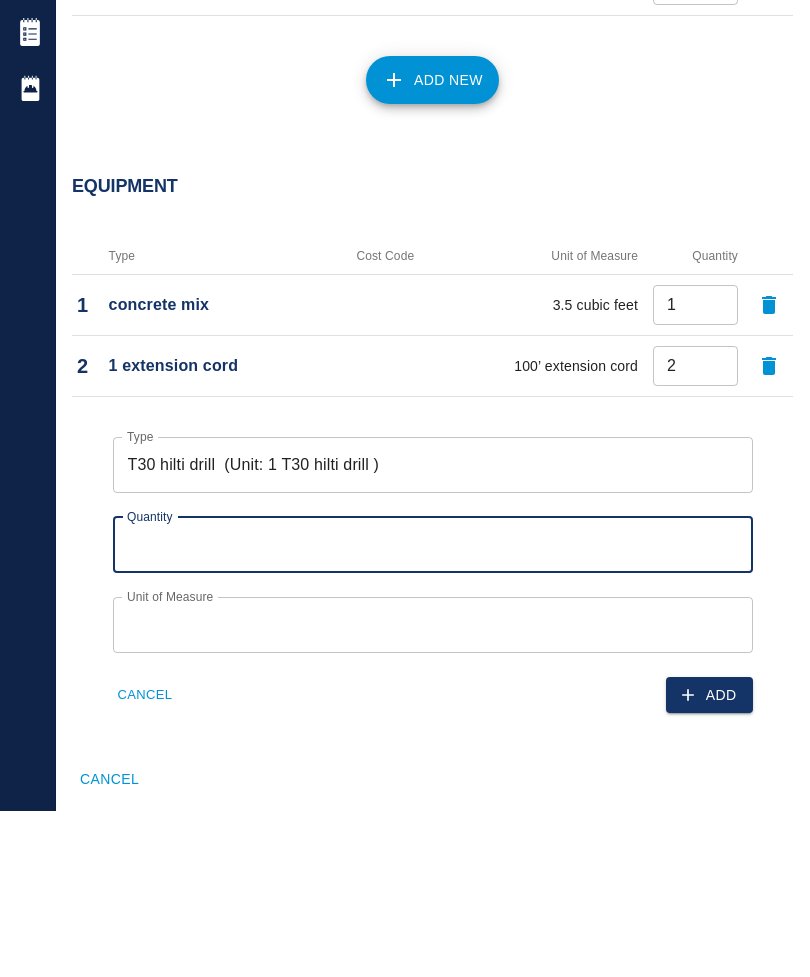 scroll, scrollTop: 1562, scrollLeft: 0, axis: vertical 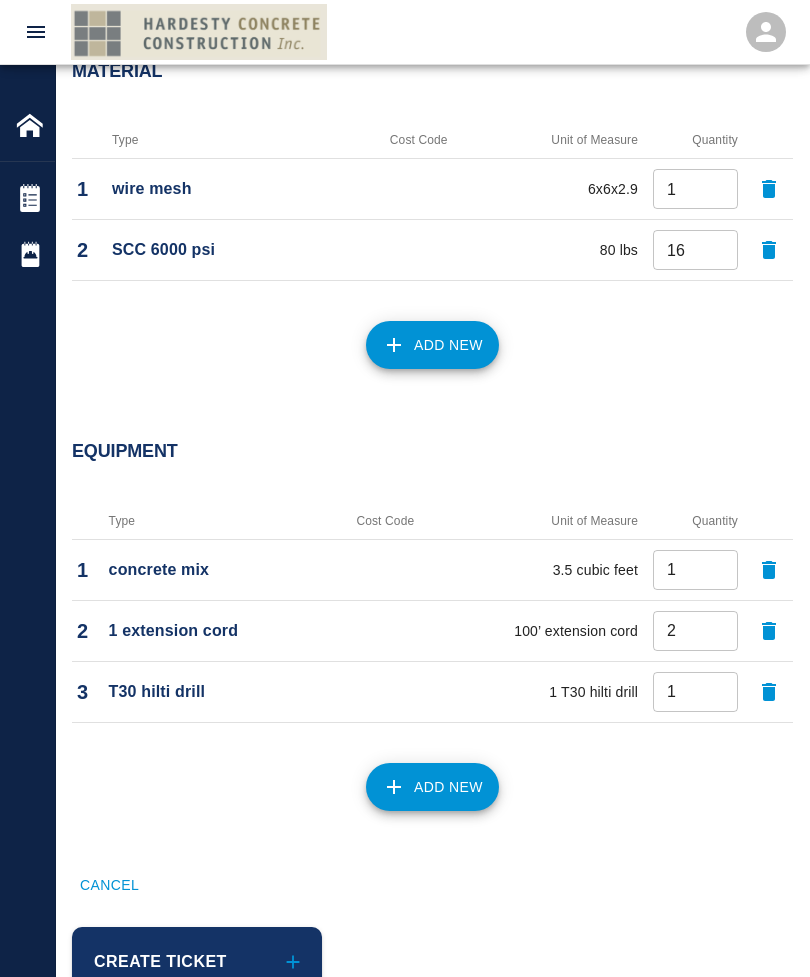 click on "Create Ticket" at bounding box center (197, 962) 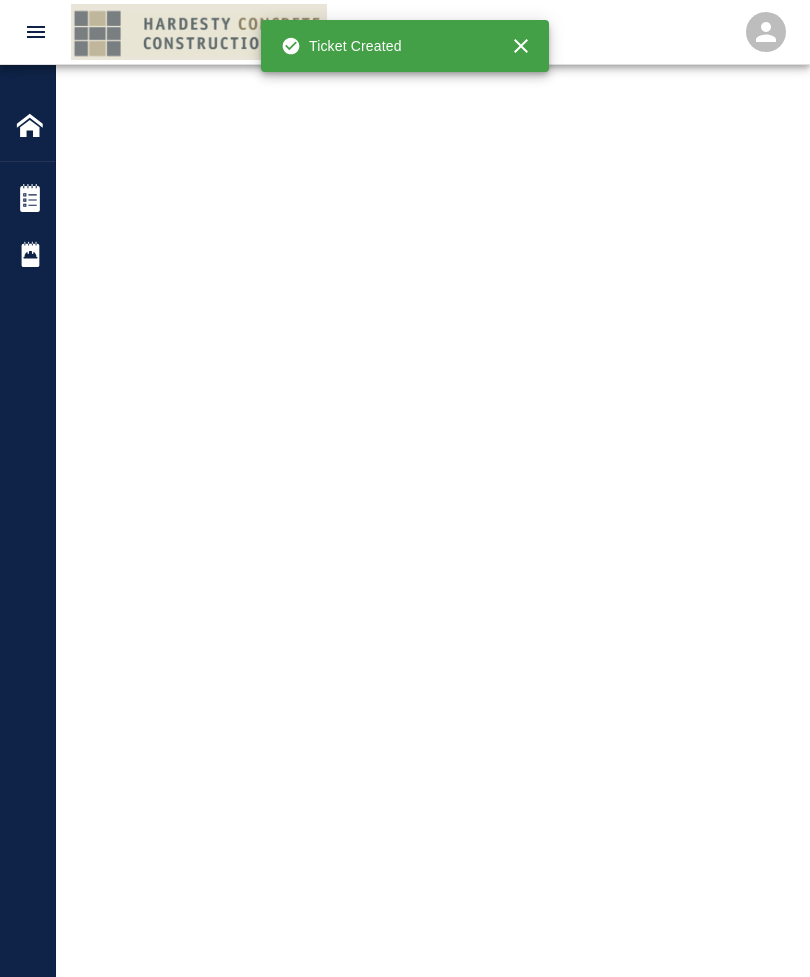 scroll, scrollTop: 0, scrollLeft: 0, axis: both 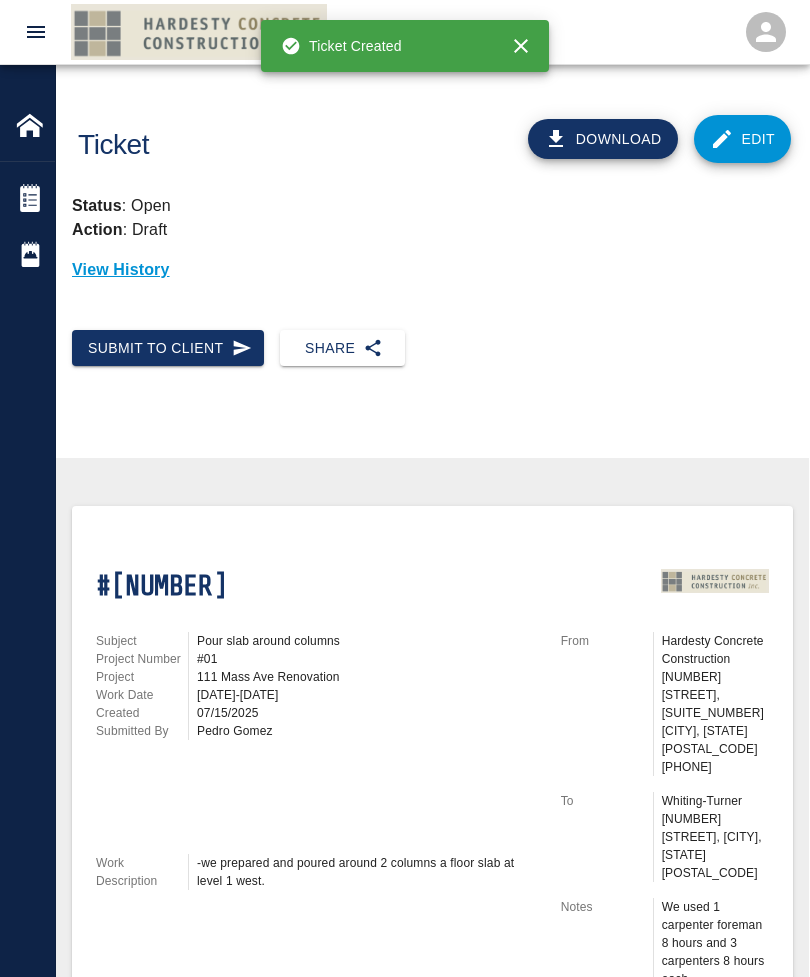 click on "Share" at bounding box center [342, 348] 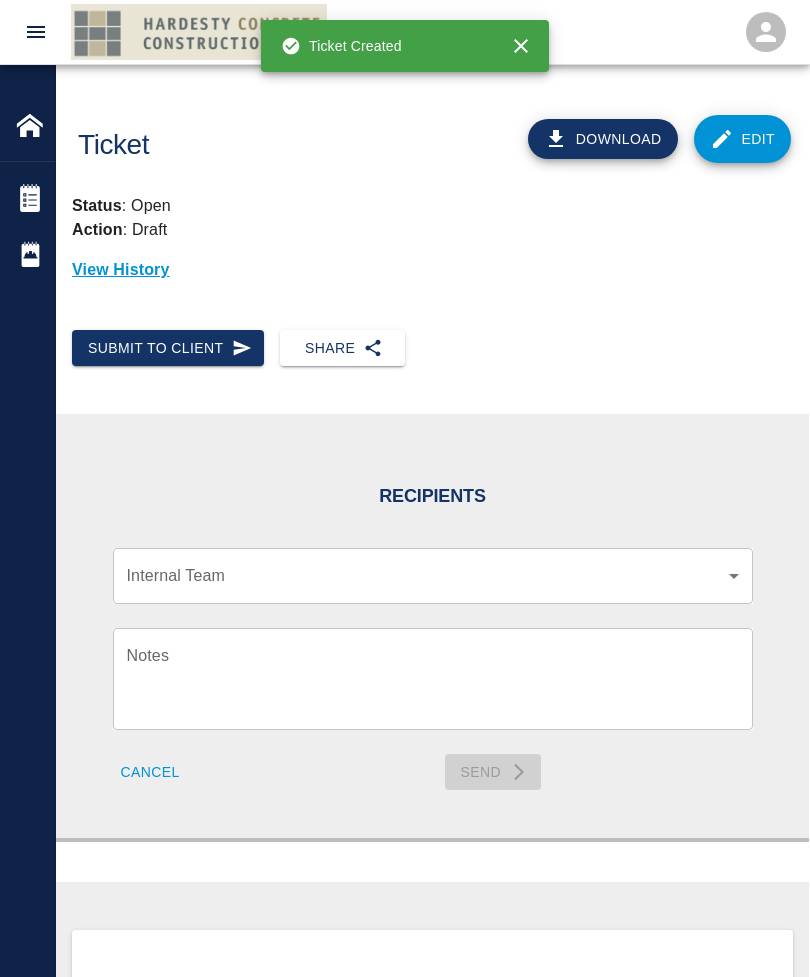 click on "Home 111 Mass Ave Renovation Tickets Daily Reports Powered By Terms of Service  |  Privacy Policy Ticket Download Edit Status :   Open Action :   Draft View History Submit to Client Share Recipients Internal Team ​ Internal Team Notes x Notes Cancel Send Recipients Send to TracFlo User Manager ​ Manager Superintendent ​ Superintendent Review Type Time and Materials tm Review Type Send me a copy Notes x Notes Upload Attachments (10MB limit) Choose file No file chosen Upload Another File Cancel Send Request Time and Material Revision Notes   * x Notes   * Upload Attachments (10MB limit) Choose file No file chosen Upload Another File Cancel Send Time and Materials Reject Notes   * x Notes   * Upload Attachments (10MB limit) Choose file No file chosen Upload Another File Cancel Send Signature acknowledges time and material used, but does not change contractual obligations of either party Approve Ticket Time and Materials Signature Clear Notes x Notes Upload Attachments (10MB limit) Choose file Cancel" at bounding box center (405, 488) 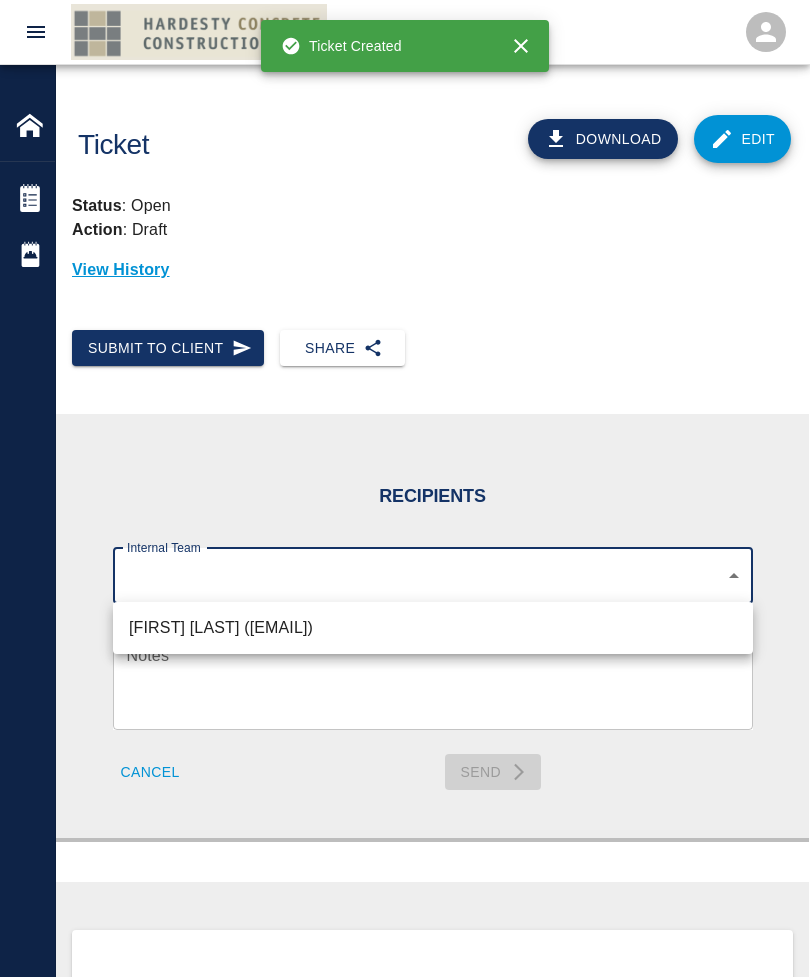 click on "[FIRST] [LAST] ([EMAIL])" at bounding box center (433, 628) 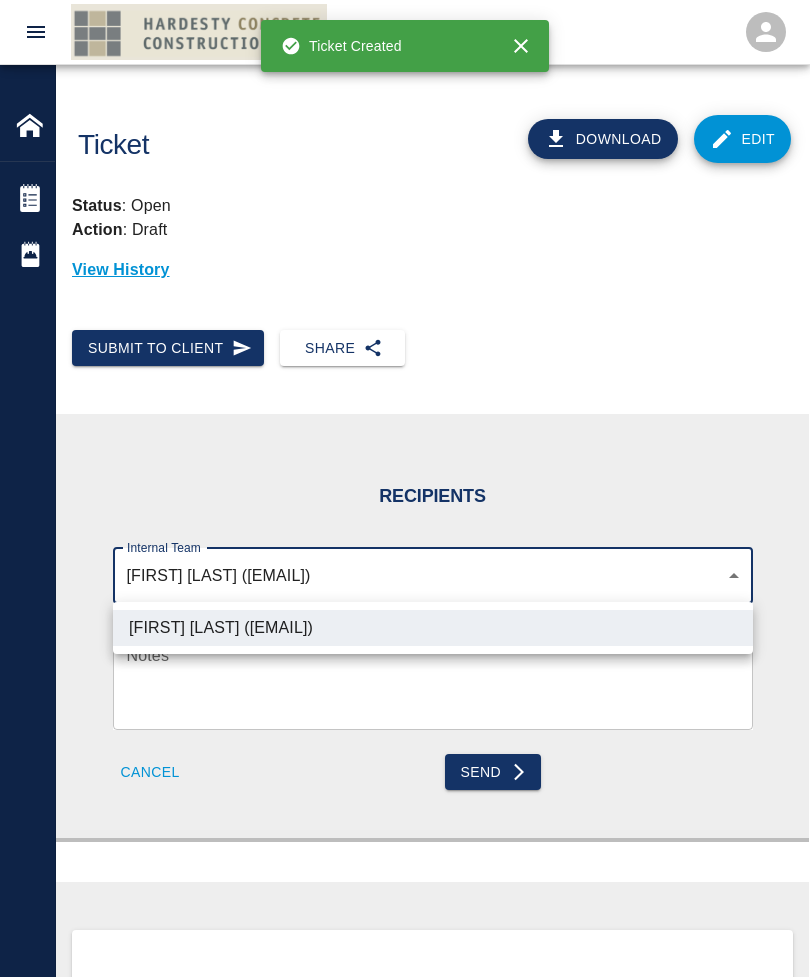 click at bounding box center (405, 488) 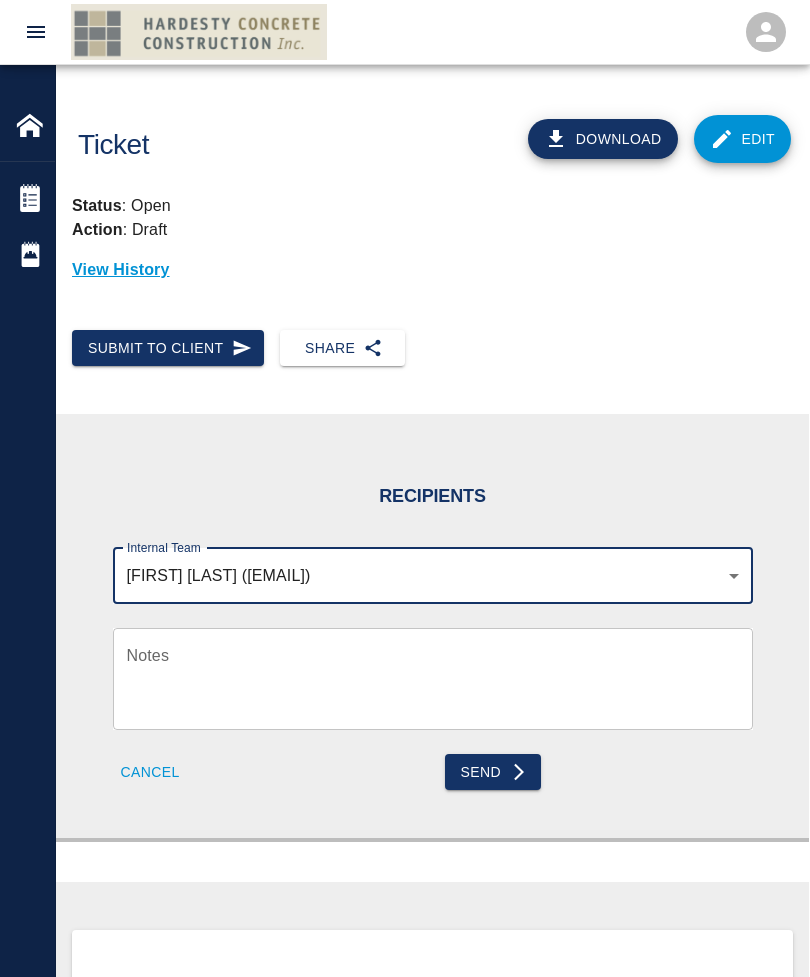 click on "Notes" at bounding box center [433, 678] 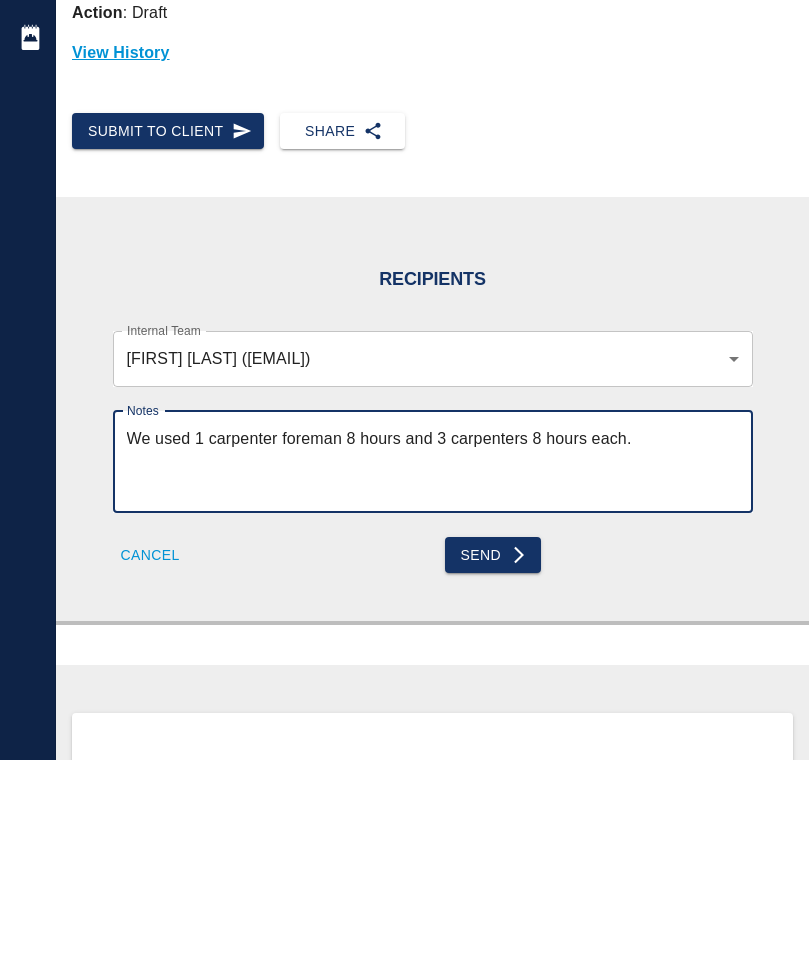 type on "We used 1 carpenter foreman 8 hours and 3 carpenters 8 hours each." 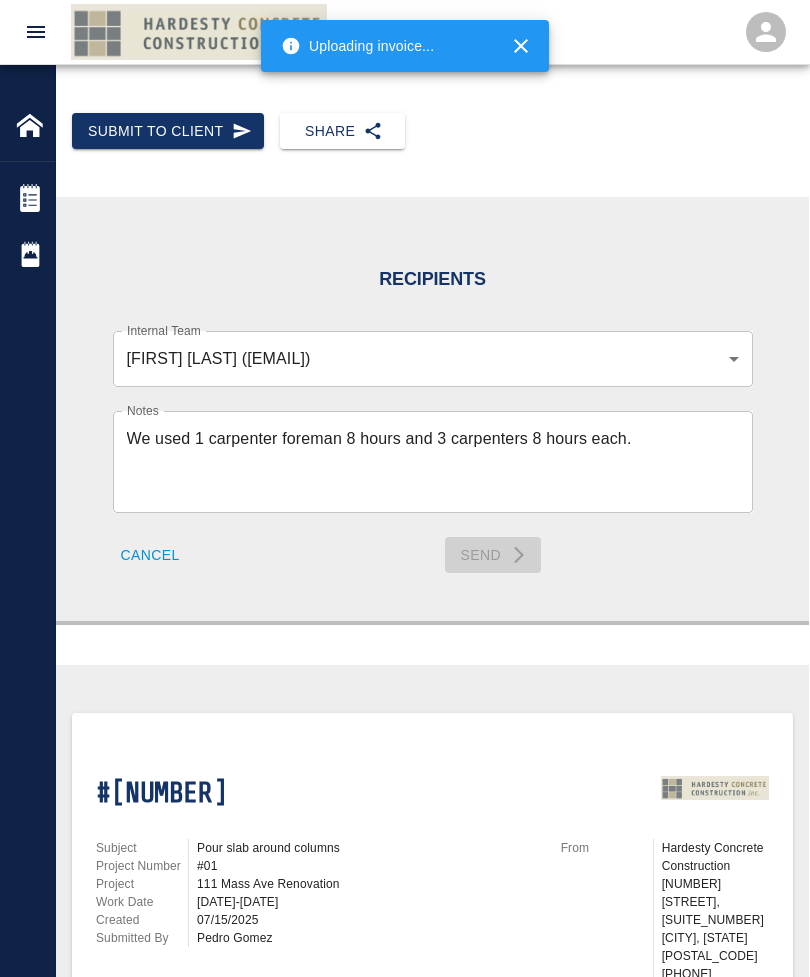 type 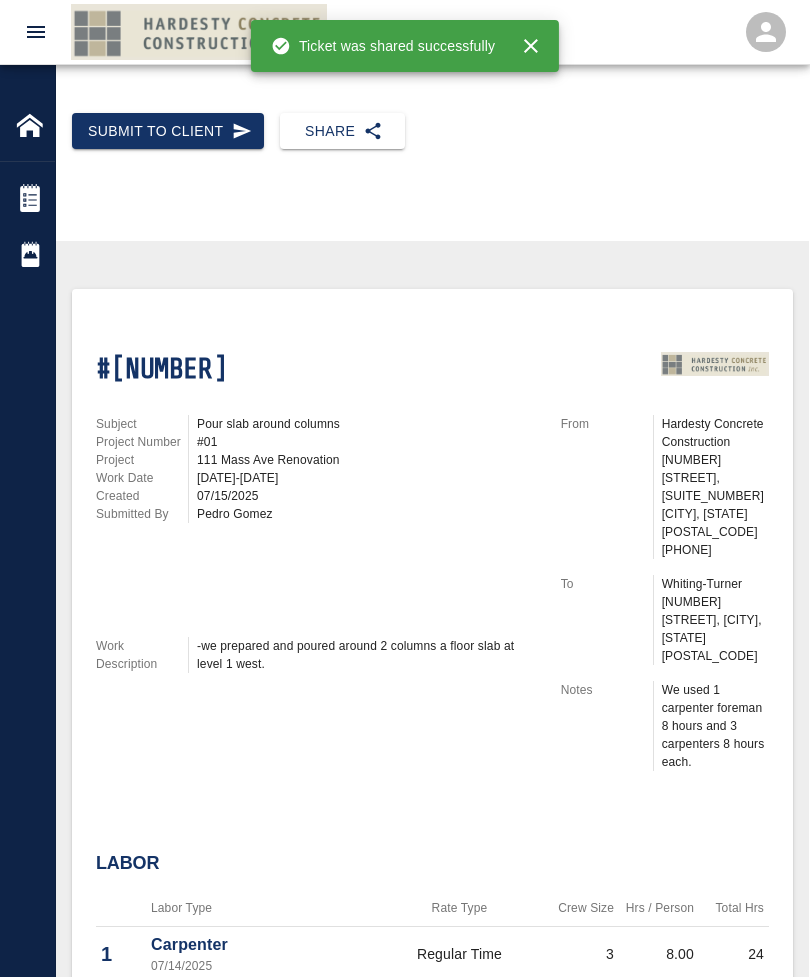click on "Submit to Client" at bounding box center (168, 131) 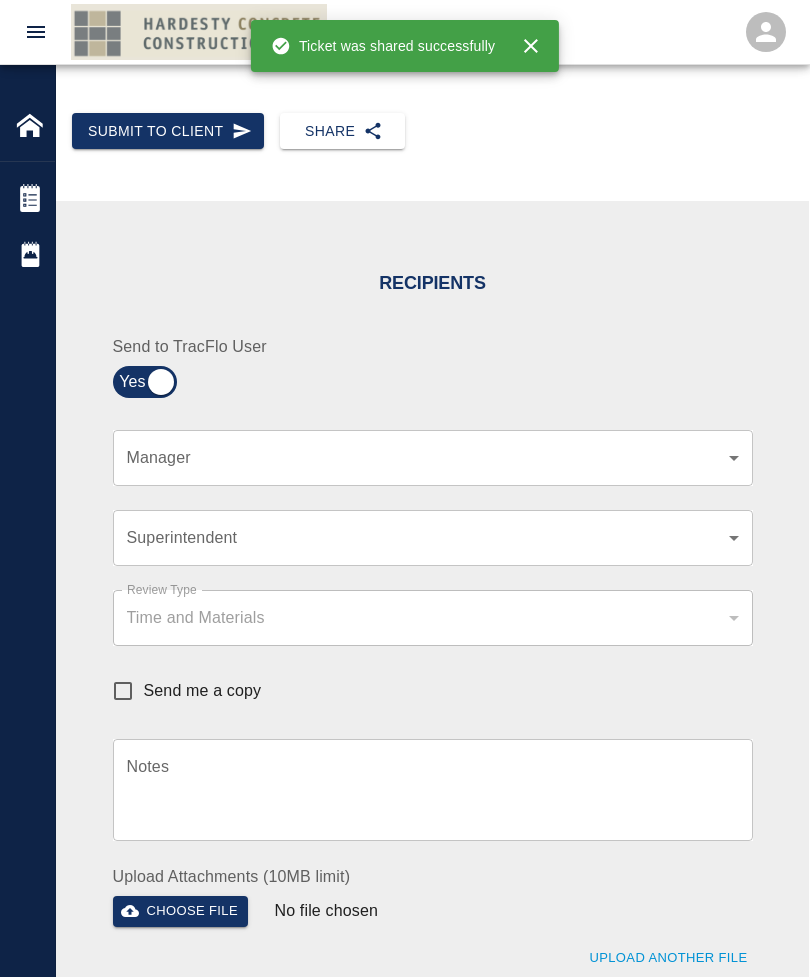 click on "Home 111 Mass Ave Renovation Tickets Daily Reports Powered By Terms of Service  |  Privacy Policy Ticket Download Edit Status :   Open Action :   Draft View History Submit to Client Share Recipients Internal Team ​ Internal Team Notes x Notes Cancel Send Recipients Send to TracFlo User Manager ​ Manager Superintendent ​ Superintendent Review Type Time and Materials tm Review Type Send me a copy Notes x Notes Upload Attachments (10MB limit) Choose file No file chosen Upload Another File Cancel Send Request Time and Material Revision Notes   * x Notes   * Upload Attachments (10MB limit) Choose file No file chosen Upload Another File Cancel Send Time and Materials Reject Notes   * x Notes   * Upload Attachments (10MB limit) Choose file No file chosen Upload Another File Cancel Send Signature acknowledges time and material used, but does not change contractual obligations of either party Approve Ticket Time and Materials Signature Clear Notes x Notes Upload Attachments (10MB limit) Choose file Cancel" at bounding box center [405, 271] 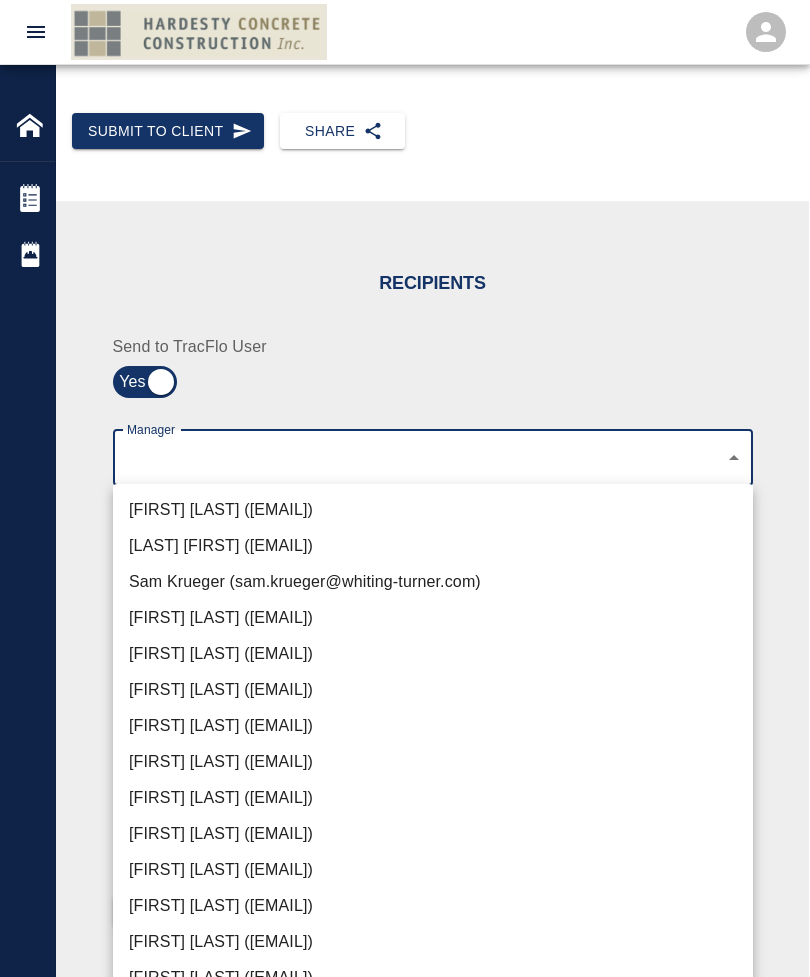 click on "[FIRST] [LAST] ([EMAIL])" at bounding box center [433, 762] 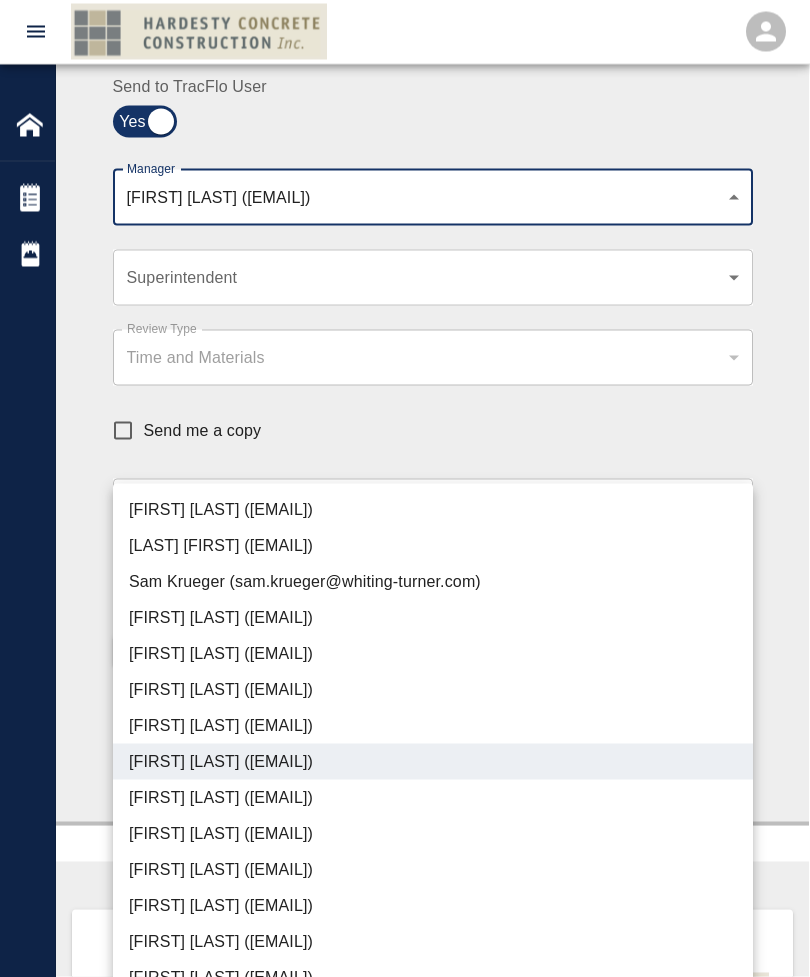 scroll, scrollTop: 478, scrollLeft: 0, axis: vertical 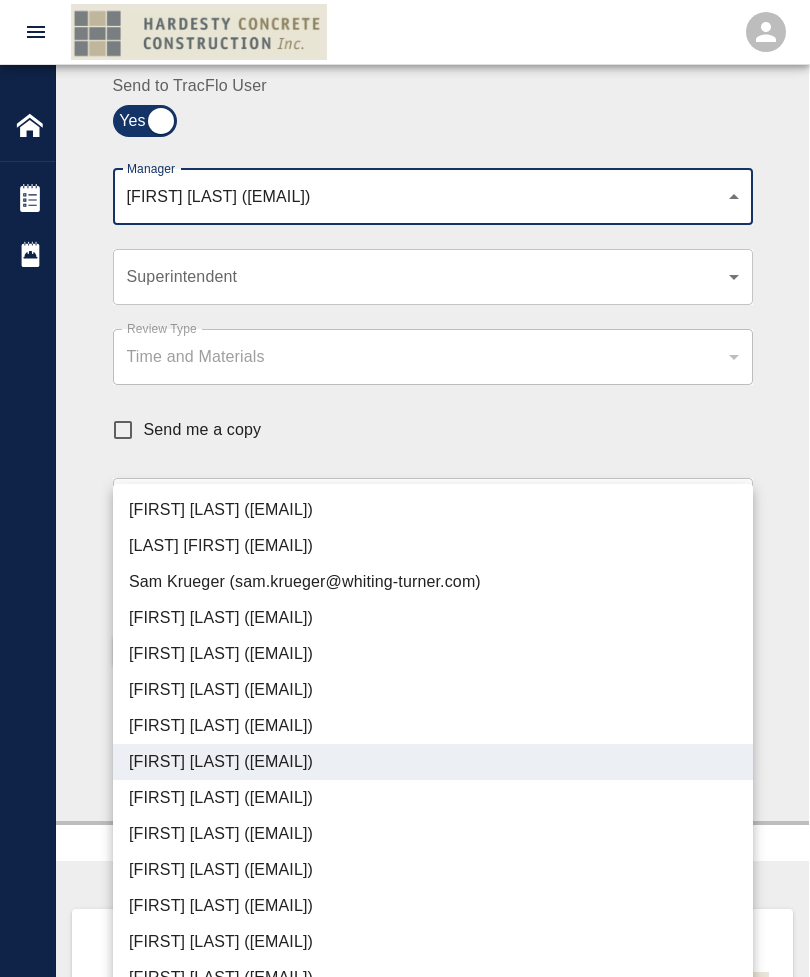 click at bounding box center [405, 488] 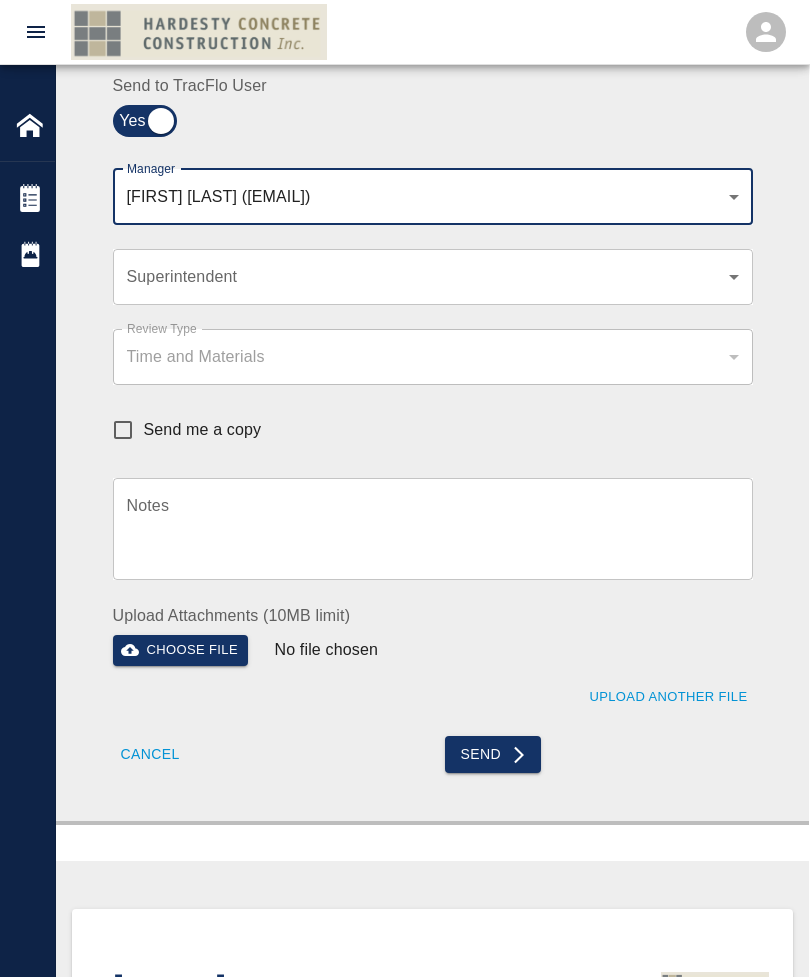 click on "Home 111 Mass Ave Renovation Tickets Daily Reports Powered By Terms of Service  |  Privacy Policy Ticket Download Edit Status :   Open Action :   Draft View History Submit to Client Share Recipients Internal Team ​ Internal Team Notes x Notes Cancel Send Recipients Send to TracFlo User Manager [FIRST] [LAST] ([EMAIL]) [PHONE_NUMBER]-[PHONE_NUMBER]-[PHONE_NUMBER]-[PHONE_NUMBER] Manager Superintendent ​ Superintendent Review Type Time and Materials tm Review Type Send me a copy Notes x Notes Upload Attachments (10MB limit) Choose file No file chosen Upload Another File Cancel Send Request Time and Material Revision Notes   * x Notes   * Upload Attachments (10MB limit) Choose file No file chosen Upload Another File Cancel Send Time and Materials Reject Notes   * x Notes   * Upload Attachments (10MB limit) Choose file No file chosen Upload Another File Cancel Send Signature acknowledges time and material used, but does not change contractual obligations of either party Signature Clear Notes x" at bounding box center [405, 10] 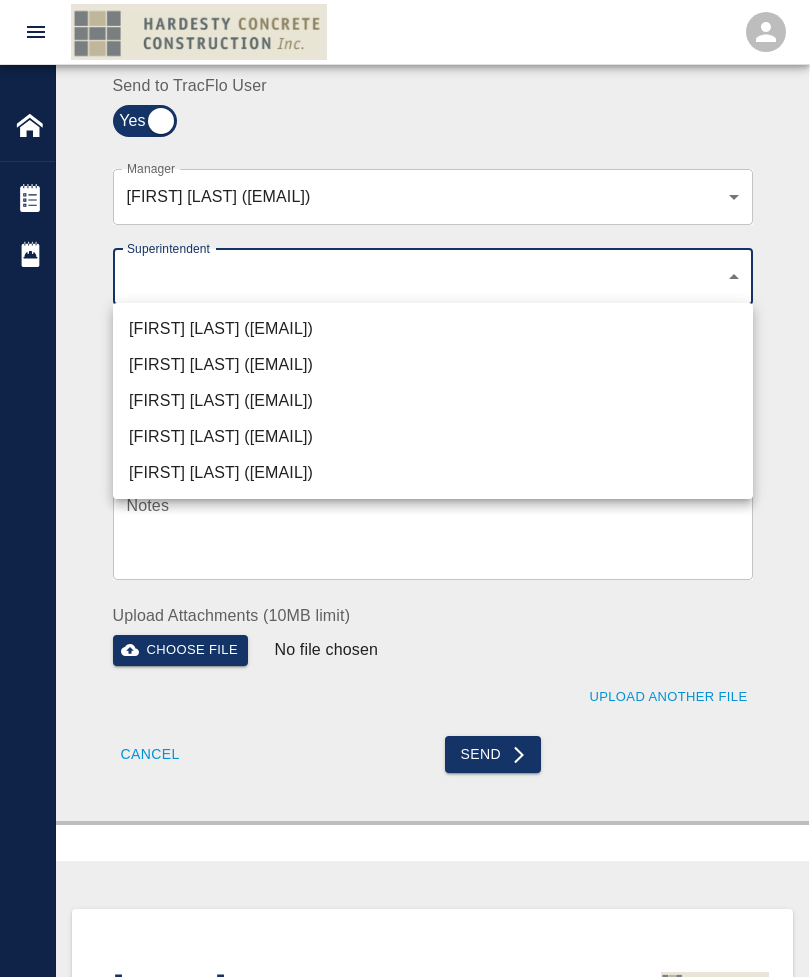 click on "[FIRST] [LAST] ([EMAIL])" at bounding box center (433, 401) 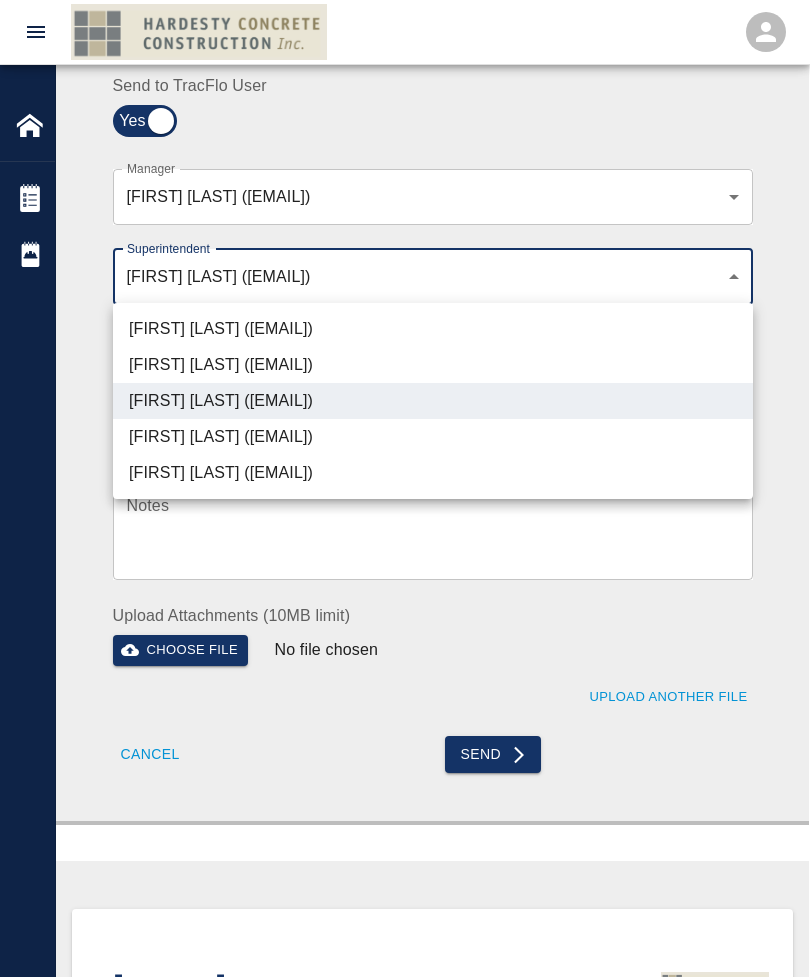 click at bounding box center (405, 488) 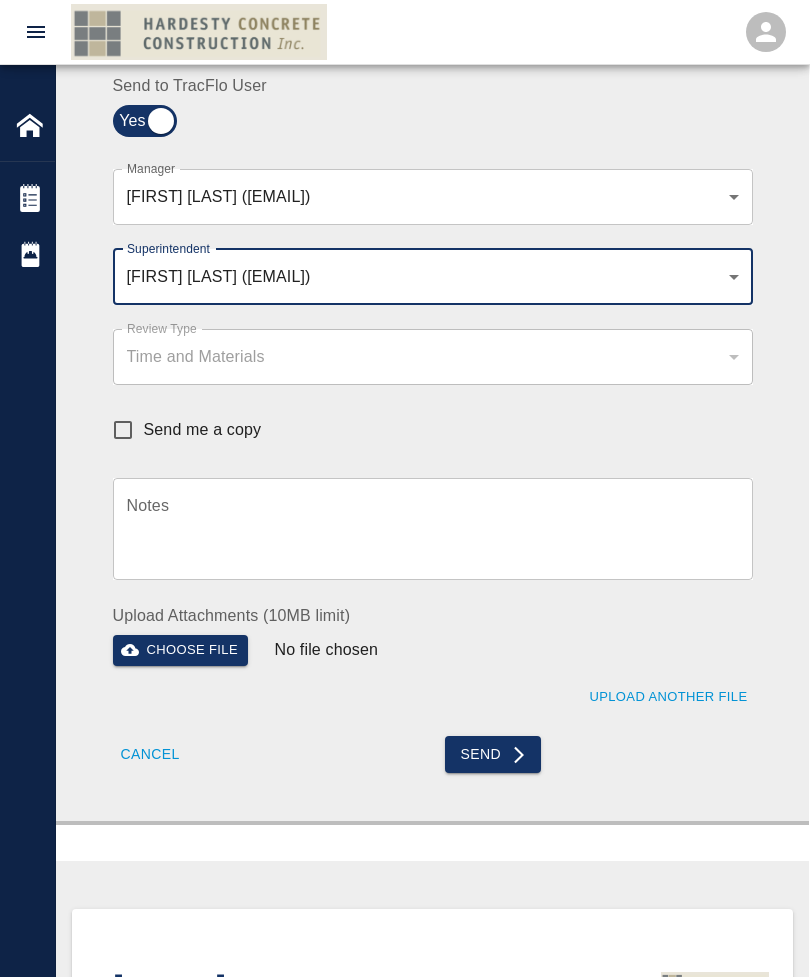 click on "Notes" at bounding box center [433, 528] 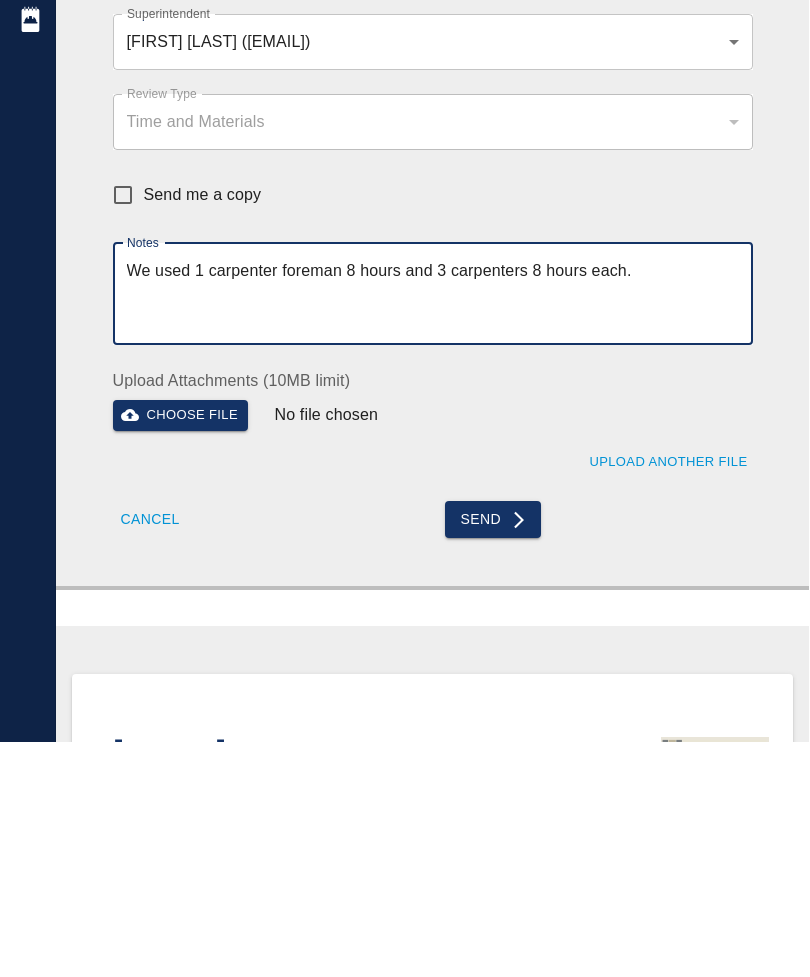 type on "We used 1 carpenter foreman 8 hours and 3 carpenters 8 hours each." 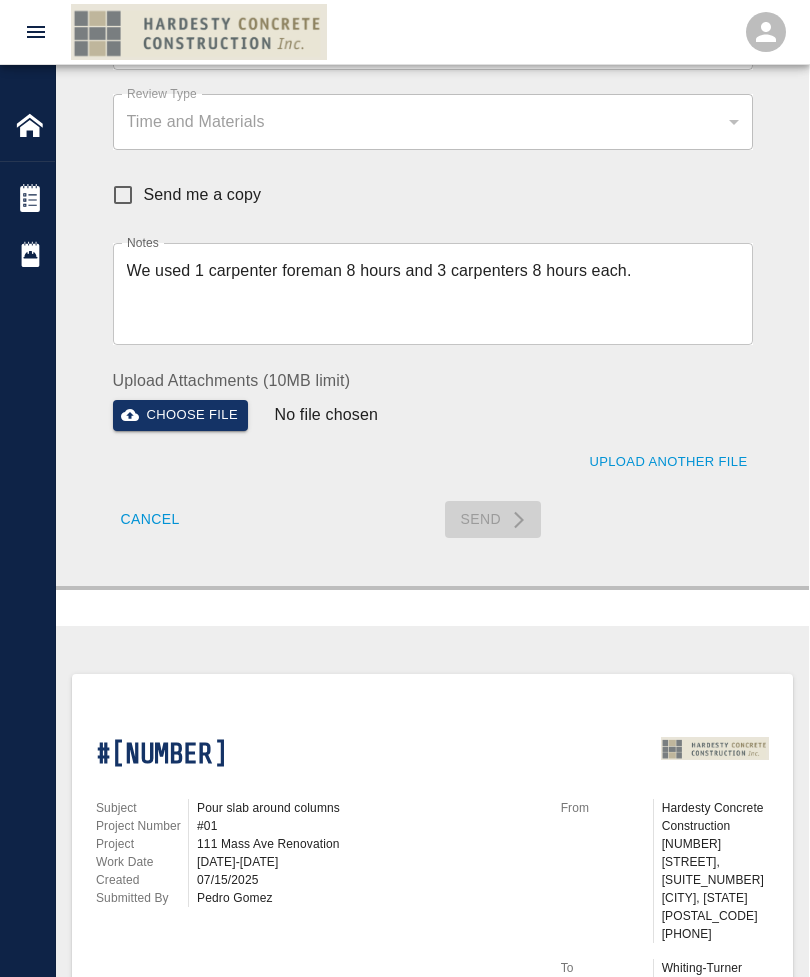 type 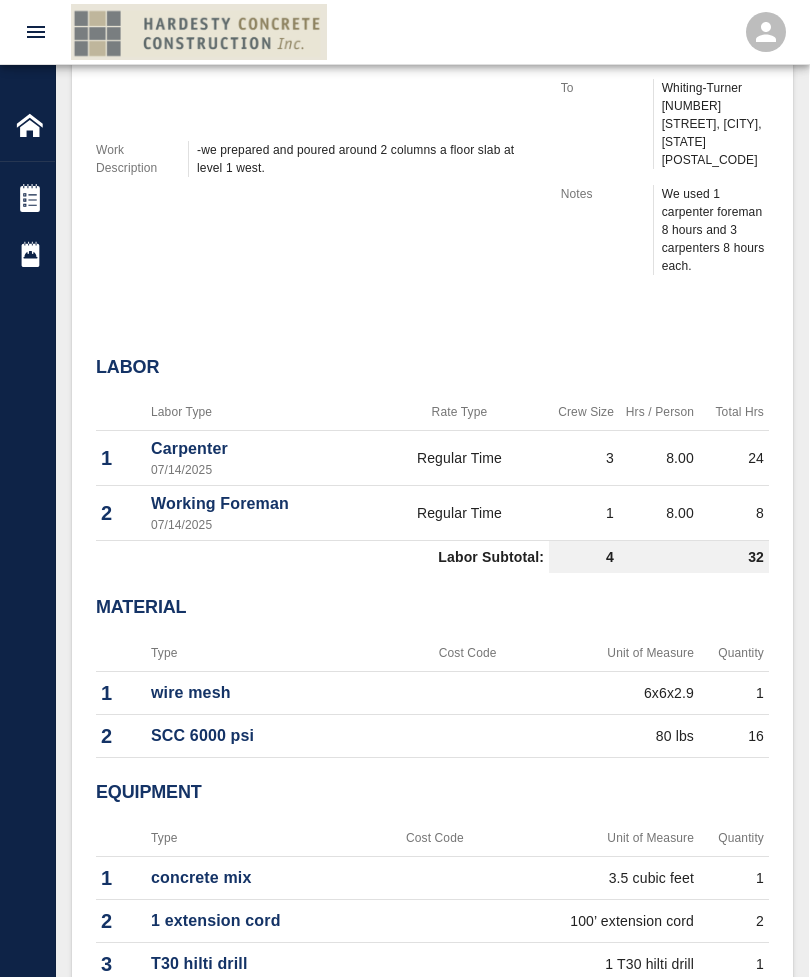 scroll, scrollTop: 980, scrollLeft: 0, axis: vertical 